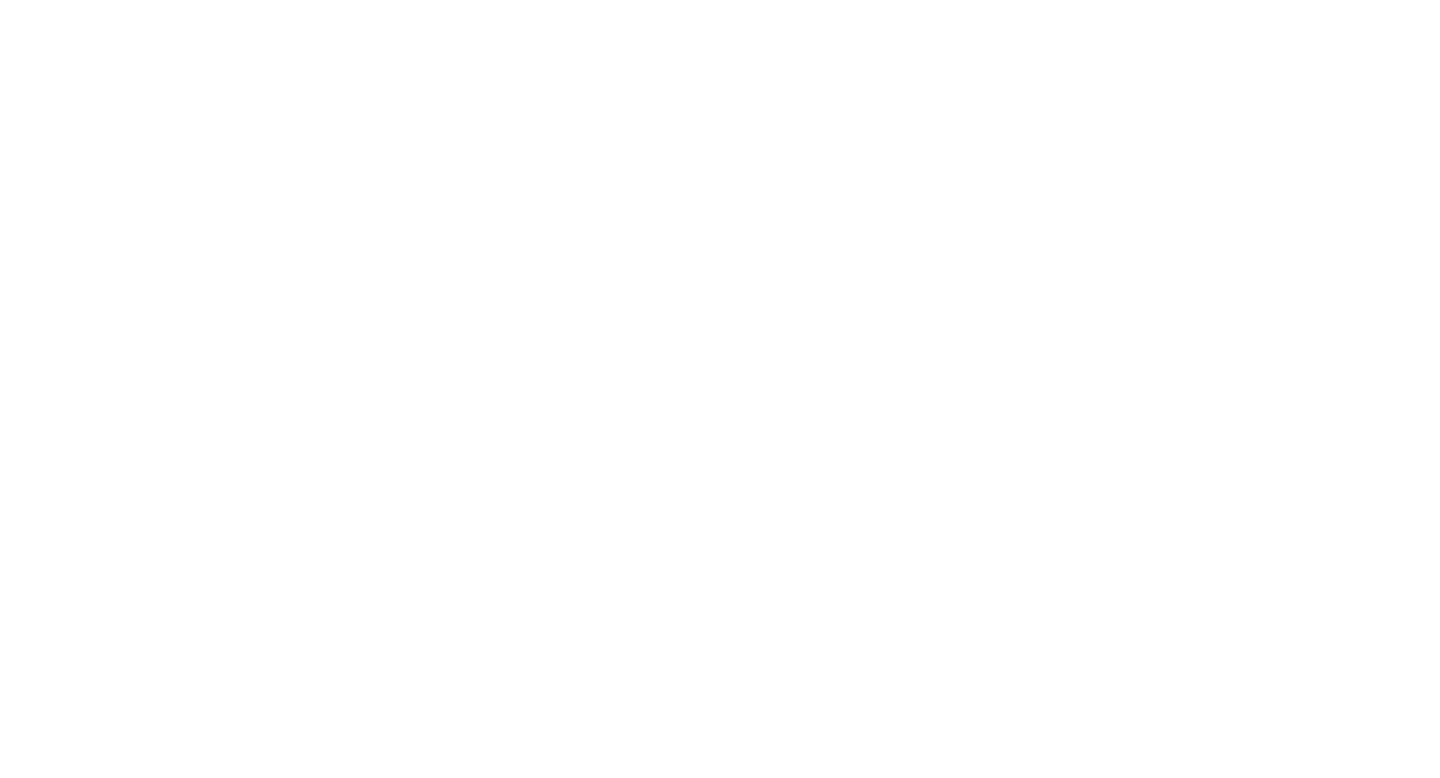 scroll, scrollTop: 0, scrollLeft: 0, axis: both 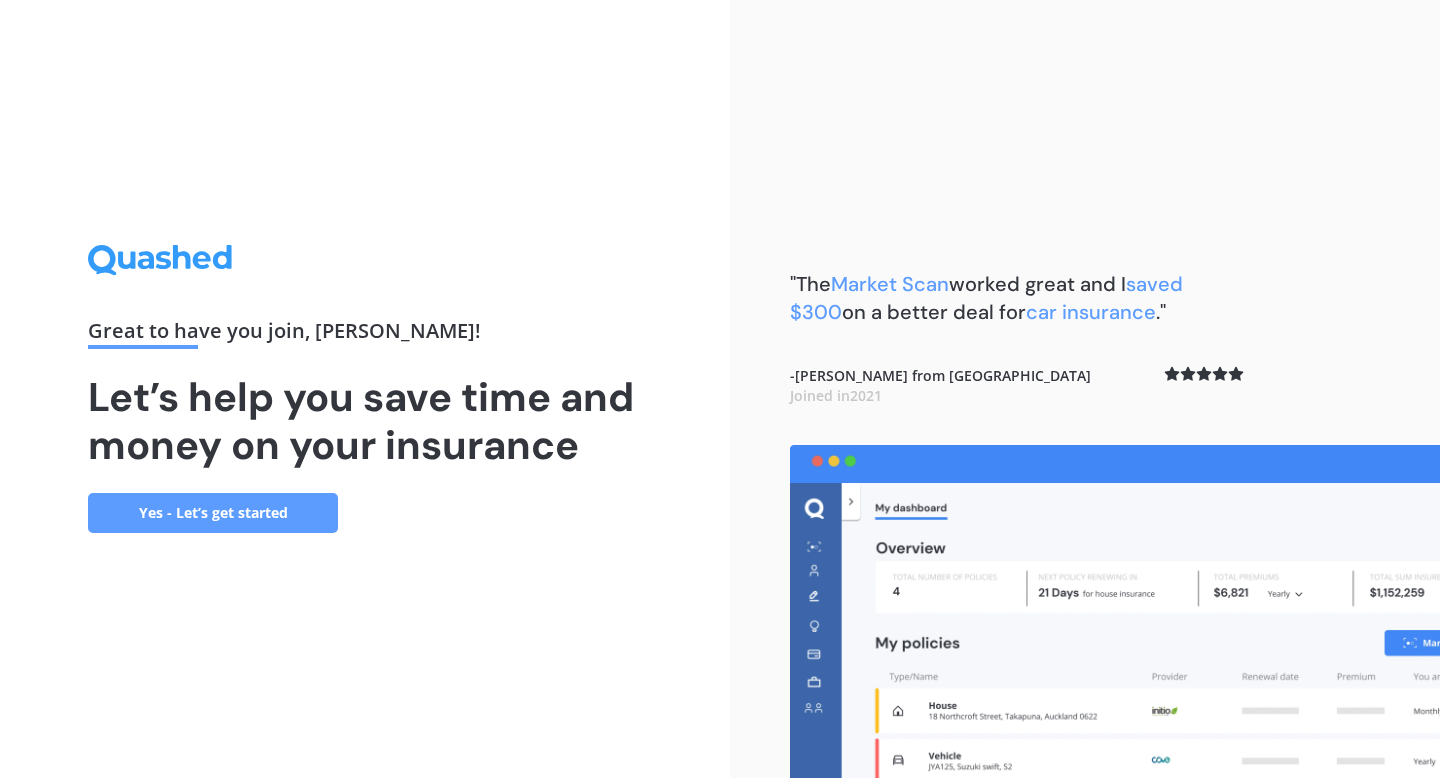 click on "Yes - Let’s get started" at bounding box center [213, 513] 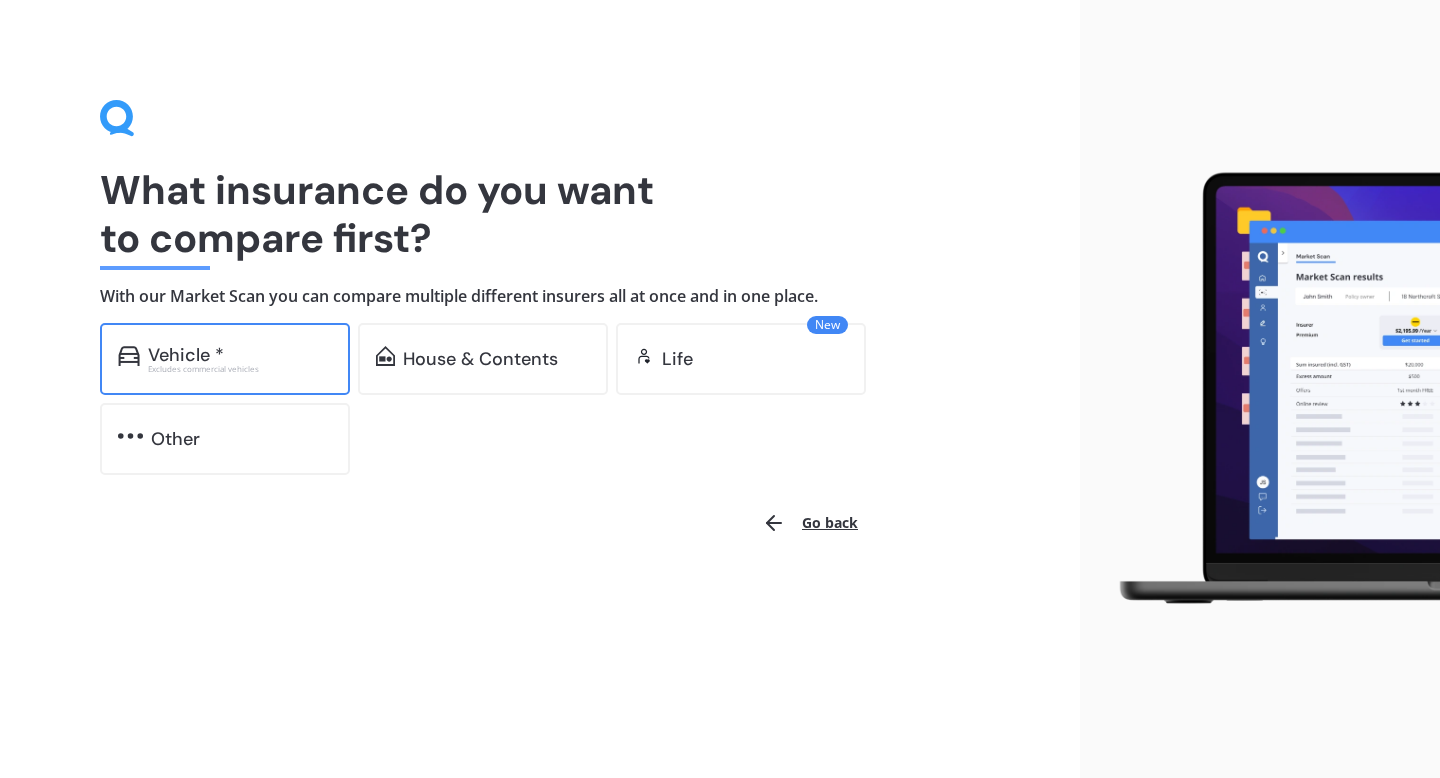 click on "Vehicle *" at bounding box center [240, 355] 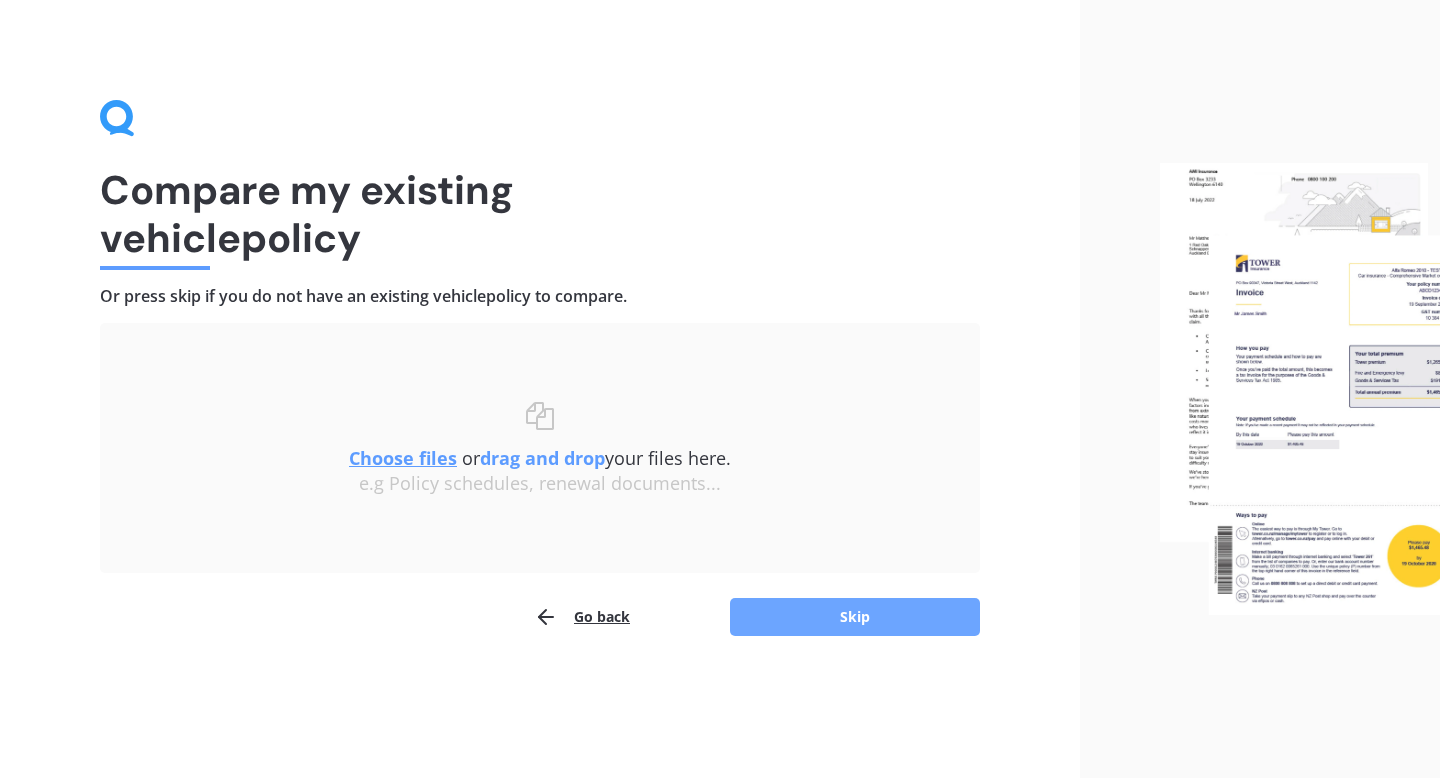 click on "Skip" at bounding box center [855, 617] 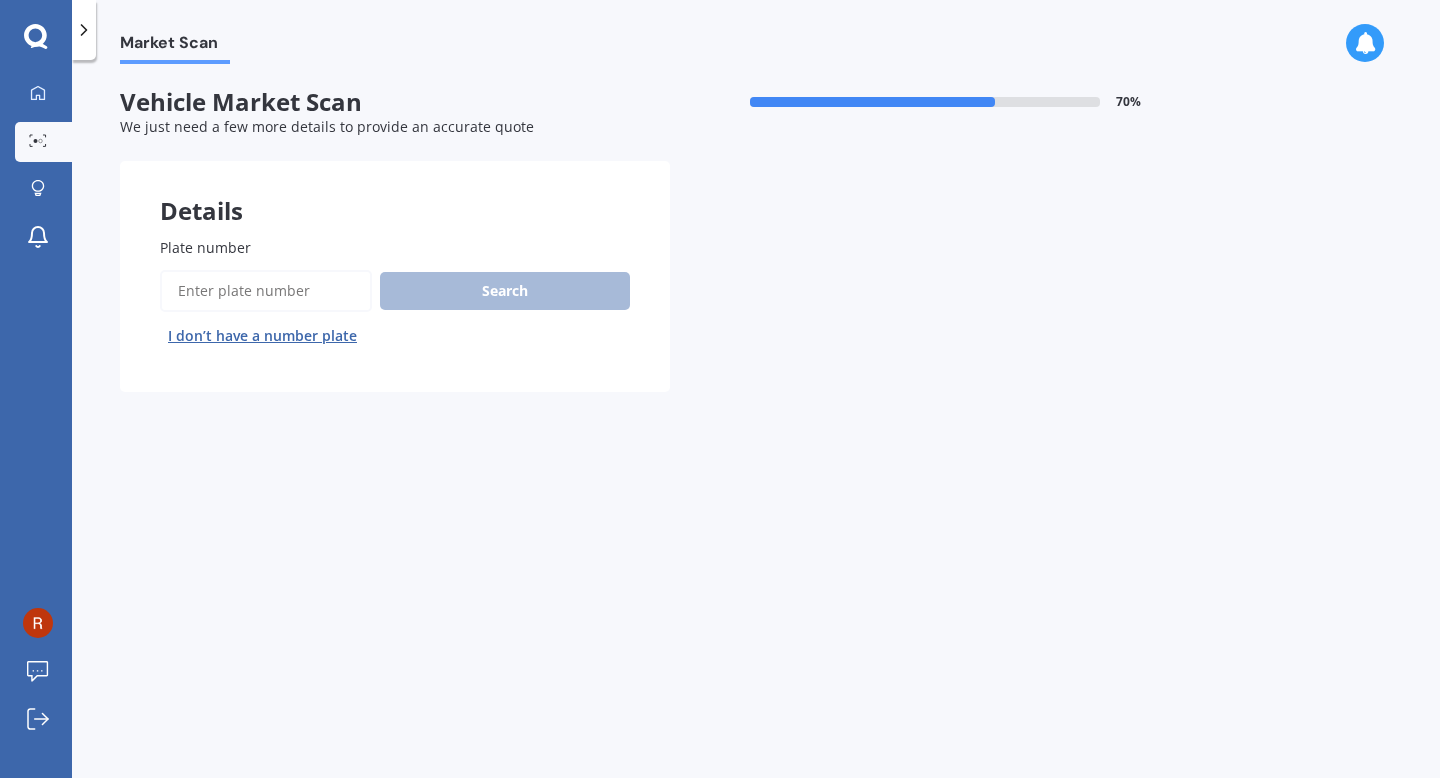 click on "Plate number" at bounding box center [266, 291] 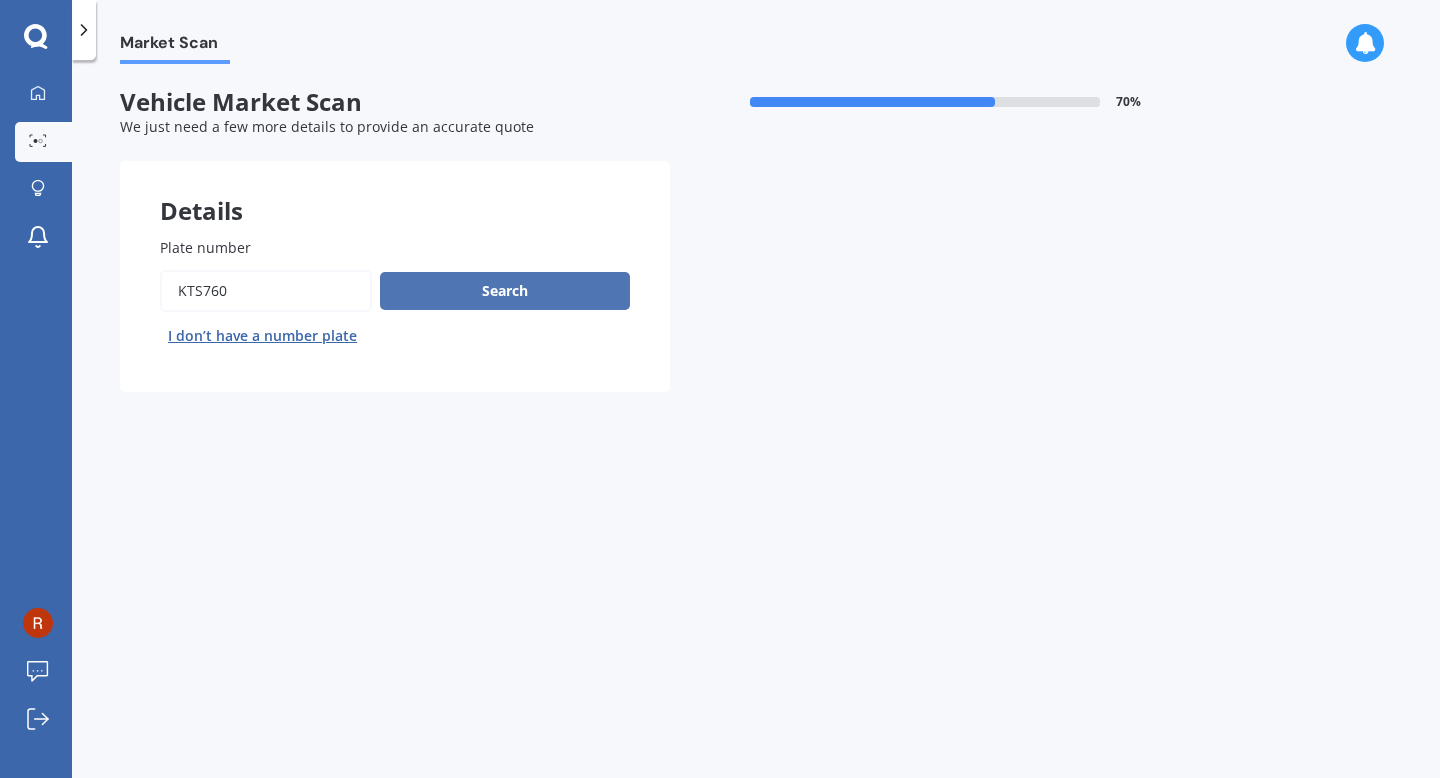 type on "KTS760" 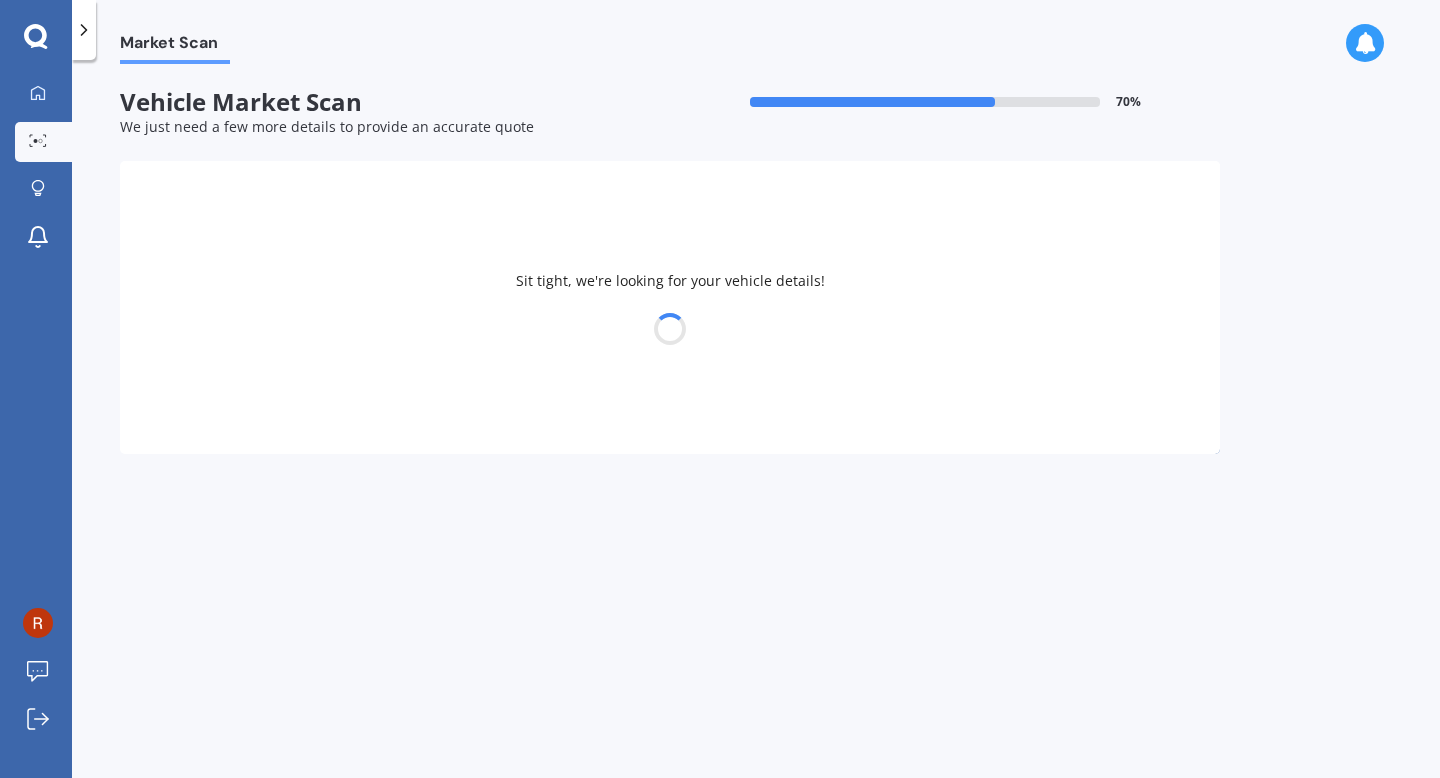 select on "HONDA" 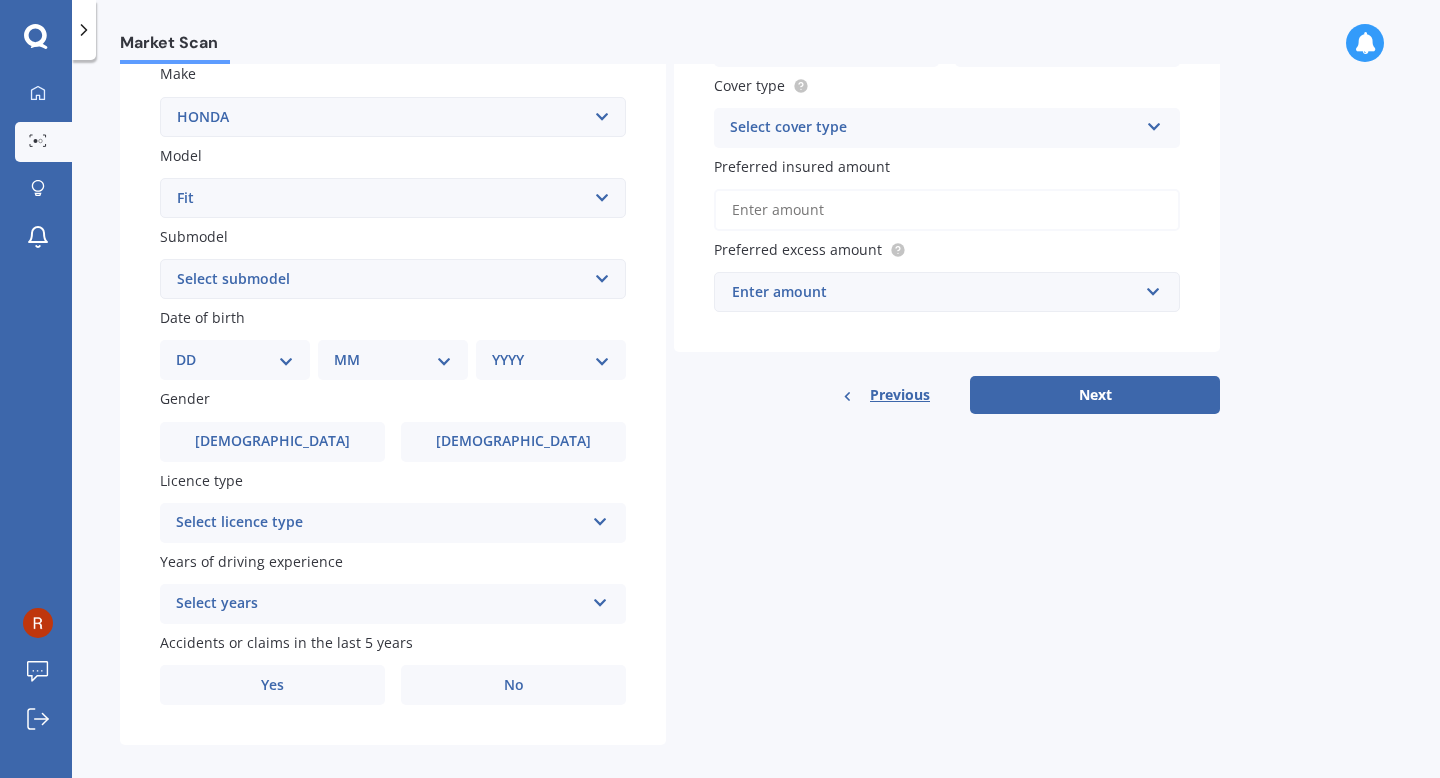 scroll, scrollTop: 393, scrollLeft: 0, axis: vertical 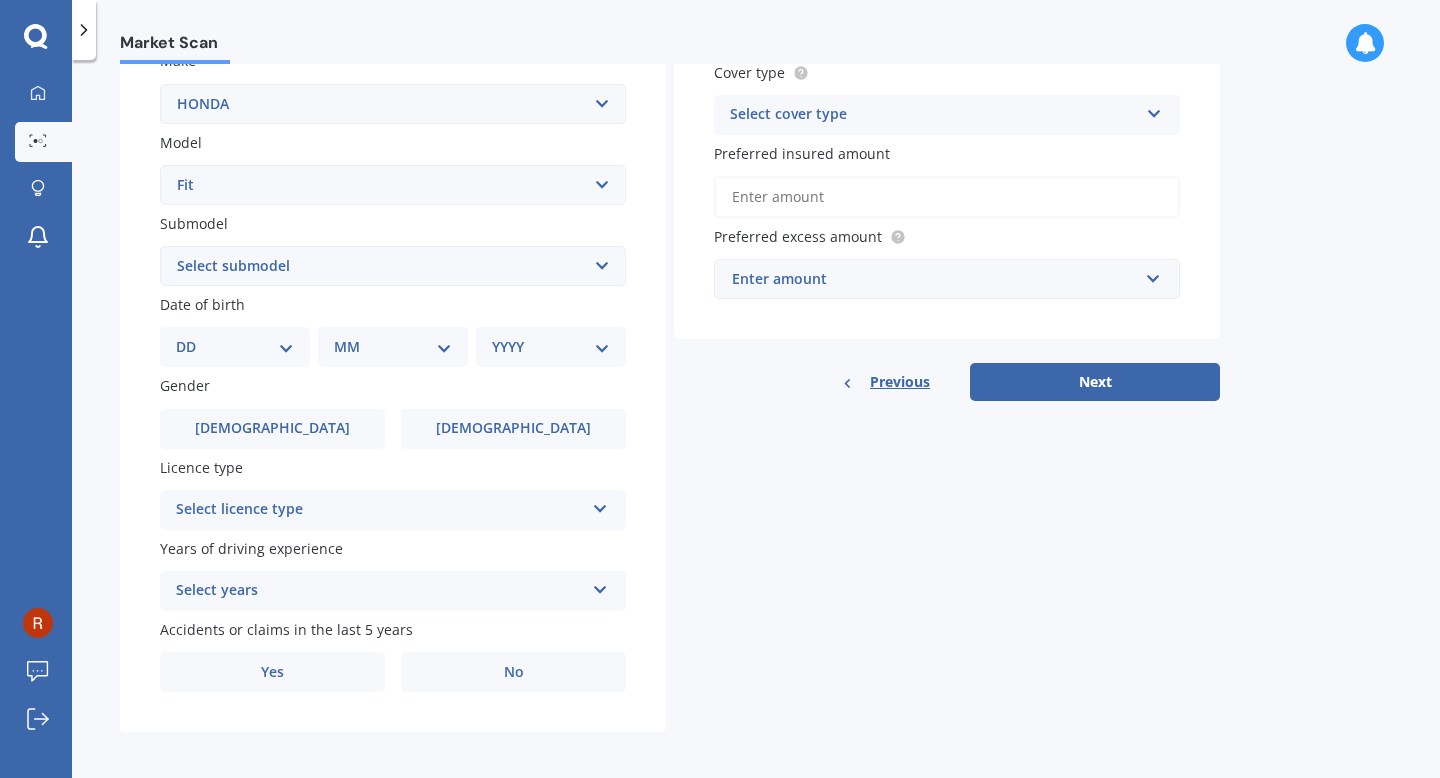 click on "DD 01 02 03 04 05 06 07 08 09 10 11 12 13 14 15 16 17 18 19 20 21 22 23 24 25 26 27 28 29 30 31" at bounding box center (235, 347) 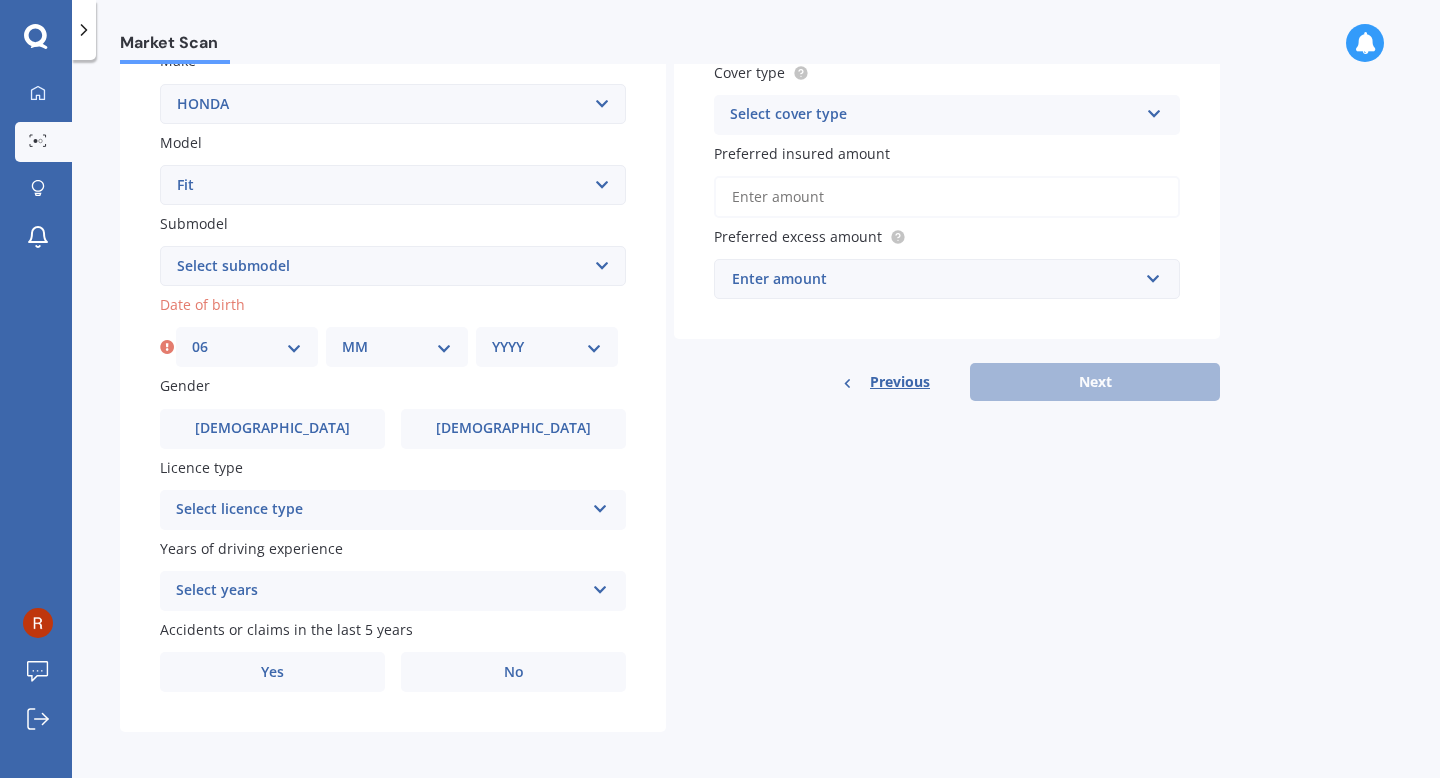 click on "MM 01 02 03 04 05 06 07 08 09 10 11 12" at bounding box center (397, 347) 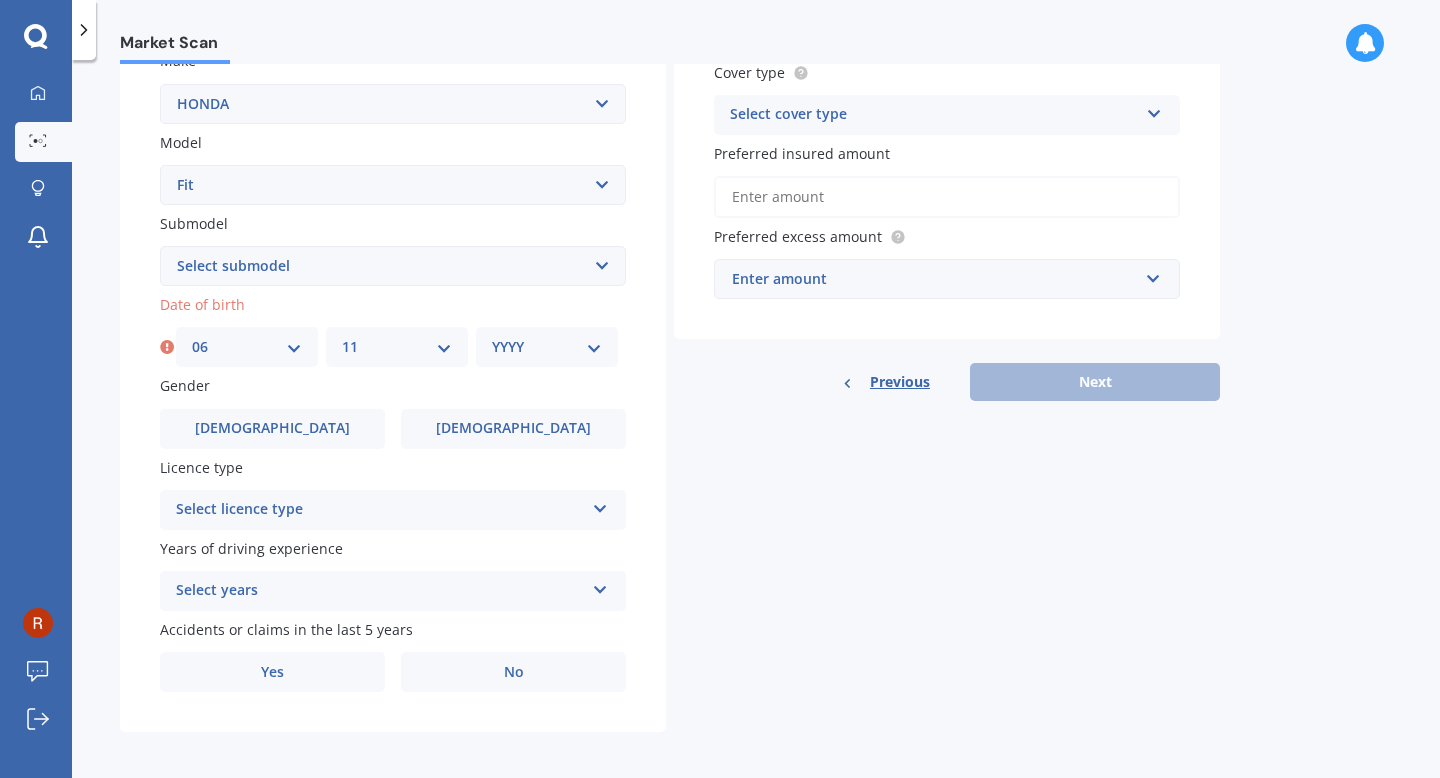 click on "YYYY 2025 2024 2023 2022 2021 2020 2019 2018 2017 2016 2015 2014 2013 2012 2011 2010 2009 2008 2007 2006 2005 2004 2003 2002 2001 2000 1999 1998 1997 1996 1995 1994 1993 1992 1991 1990 1989 1988 1987 1986 1985 1984 1983 1982 1981 1980 1979 1978 1977 1976 1975 1974 1973 1972 1971 1970 1969 1968 1967 1966 1965 1964 1963 1962 1961 1960 1959 1958 1957 1956 1955 1954 1953 1952 1951 1950 1949 1948 1947 1946 1945 1944 1943 1942 1941 1940 1939 1938 1937 1936 1935 1934 1933 1932 1931 1930 1929 1928 1927 1926" at bounding box center [547, 347] 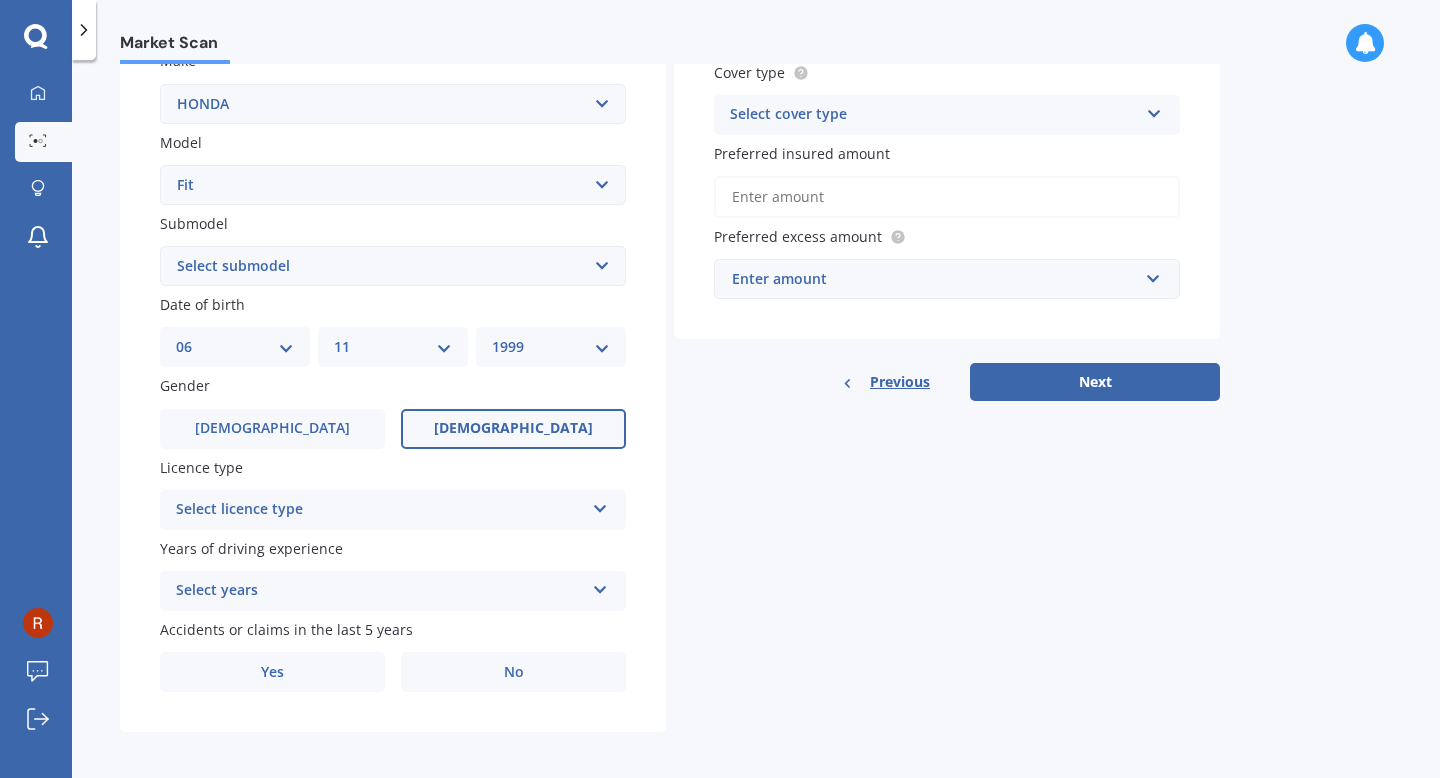 click on "[DEMOGRAPHIC_DATA]" at bounding box center (513, 429) 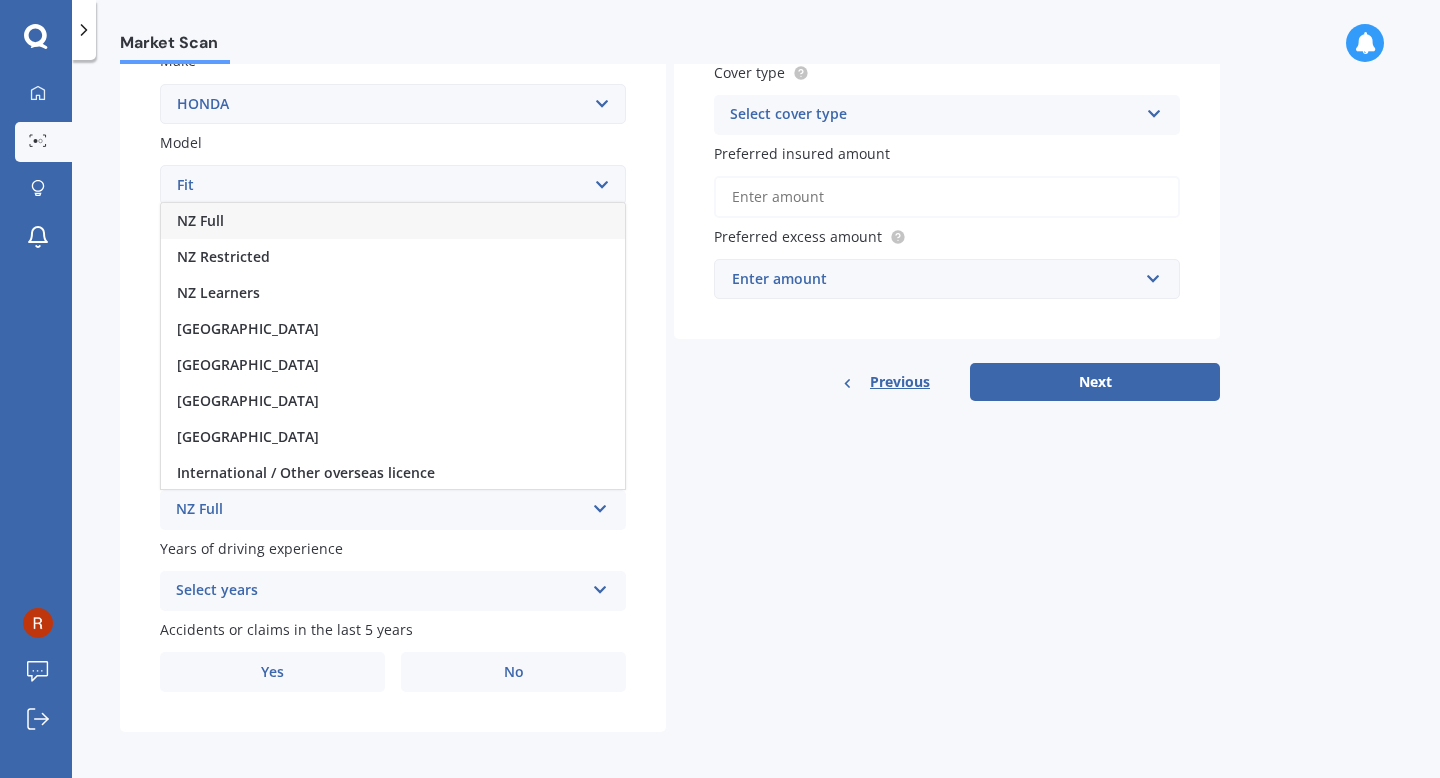 click on "NZ Full" at bounding box center [393, 221] 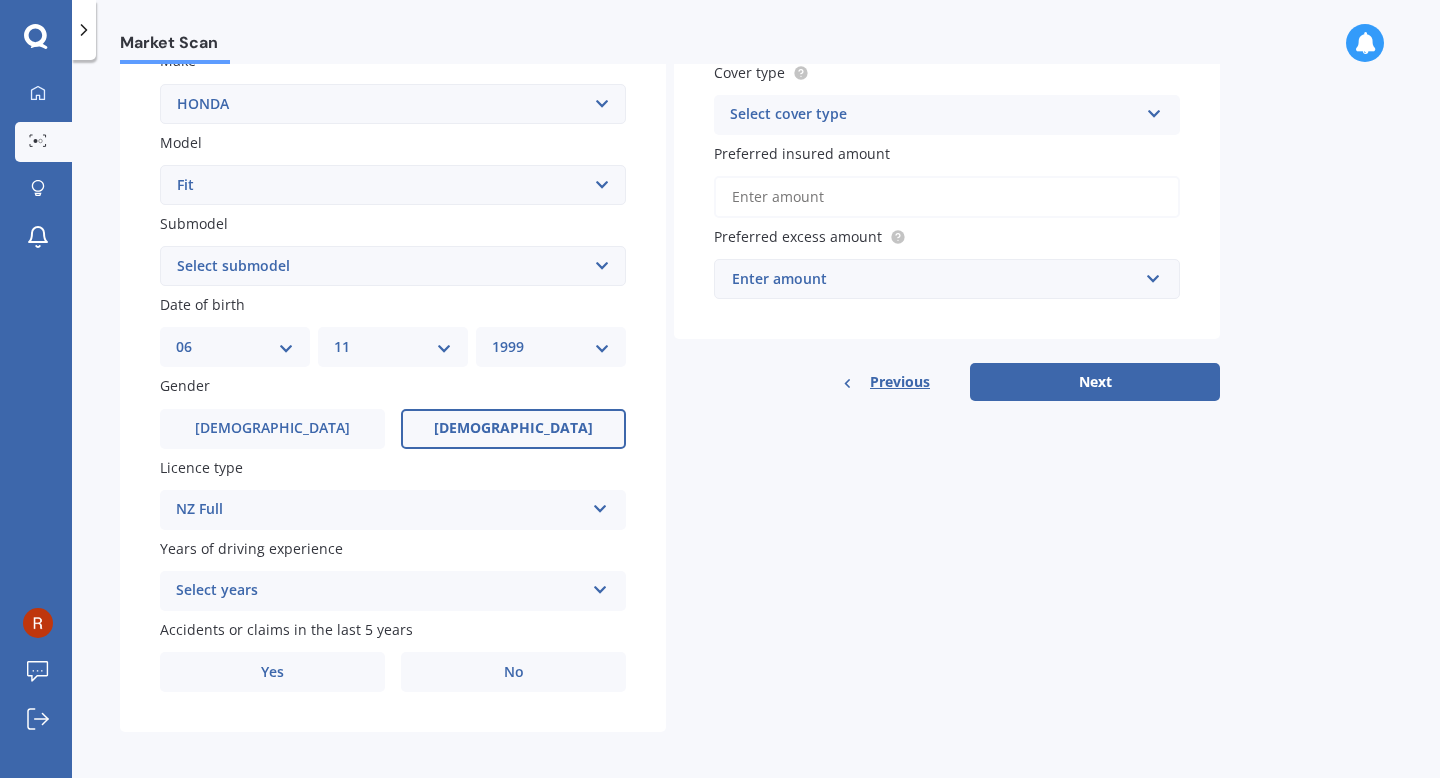click on "Select years" at bounding box center [380, 591] 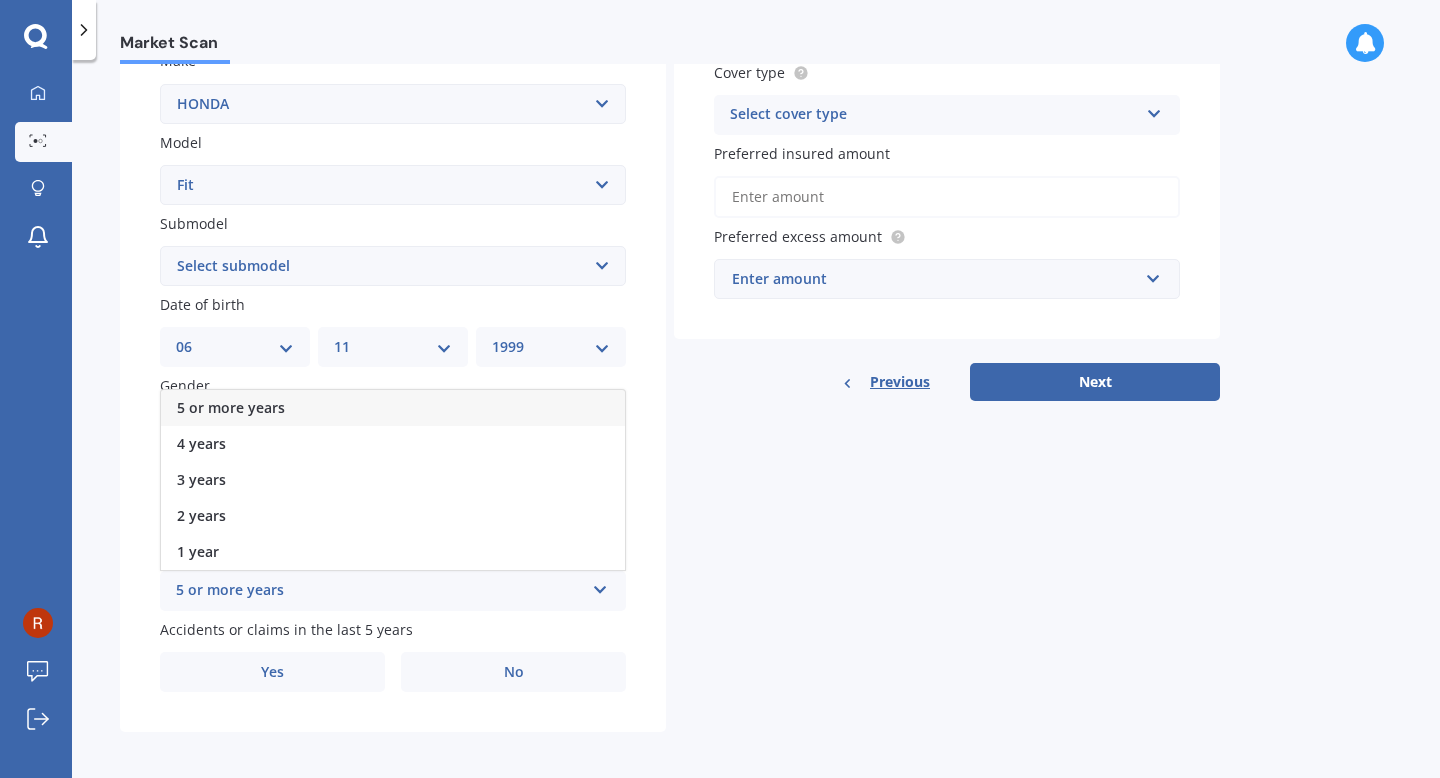 click on "5 or more years" at bounding box center (393, 408) 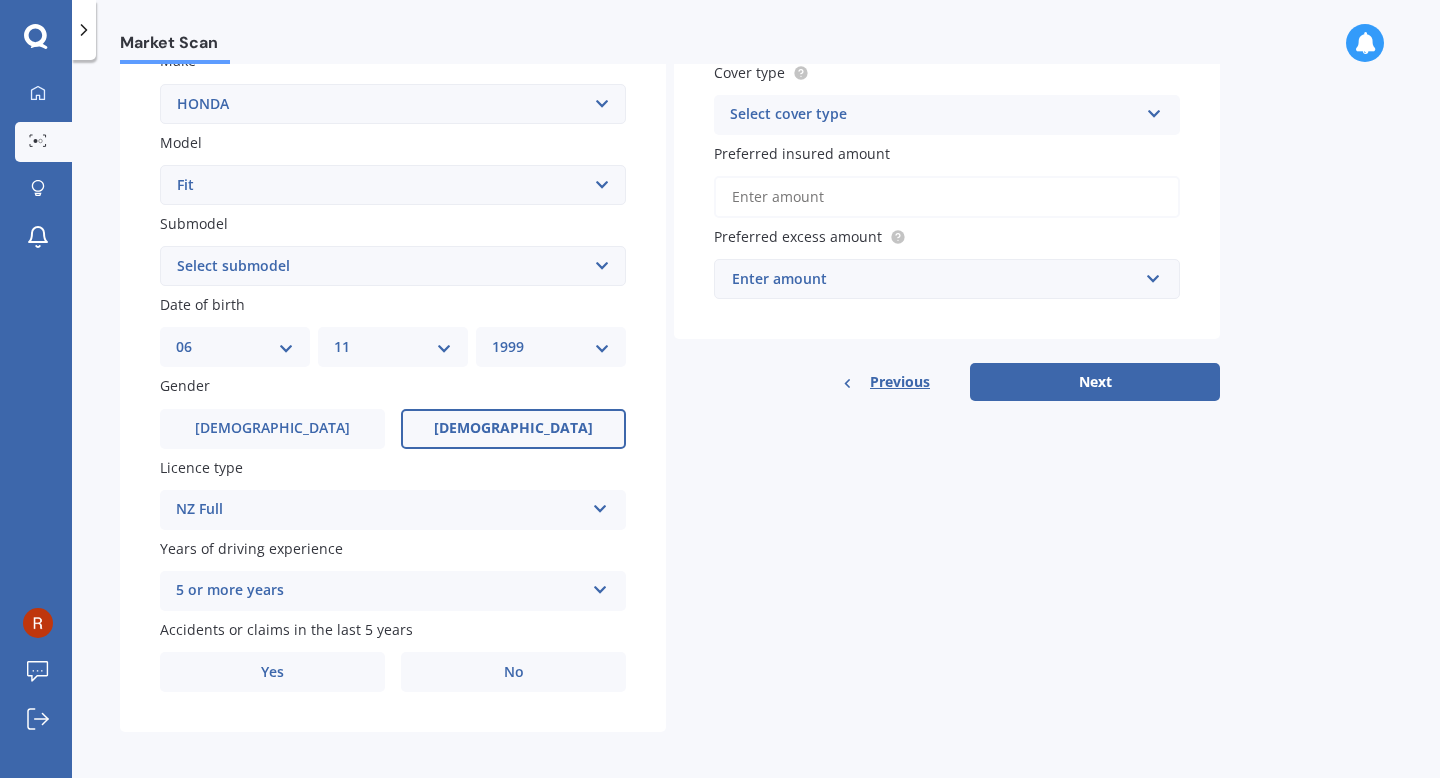 scroll, scrollTop: 399, scrollLeft: 0, axis: vertical 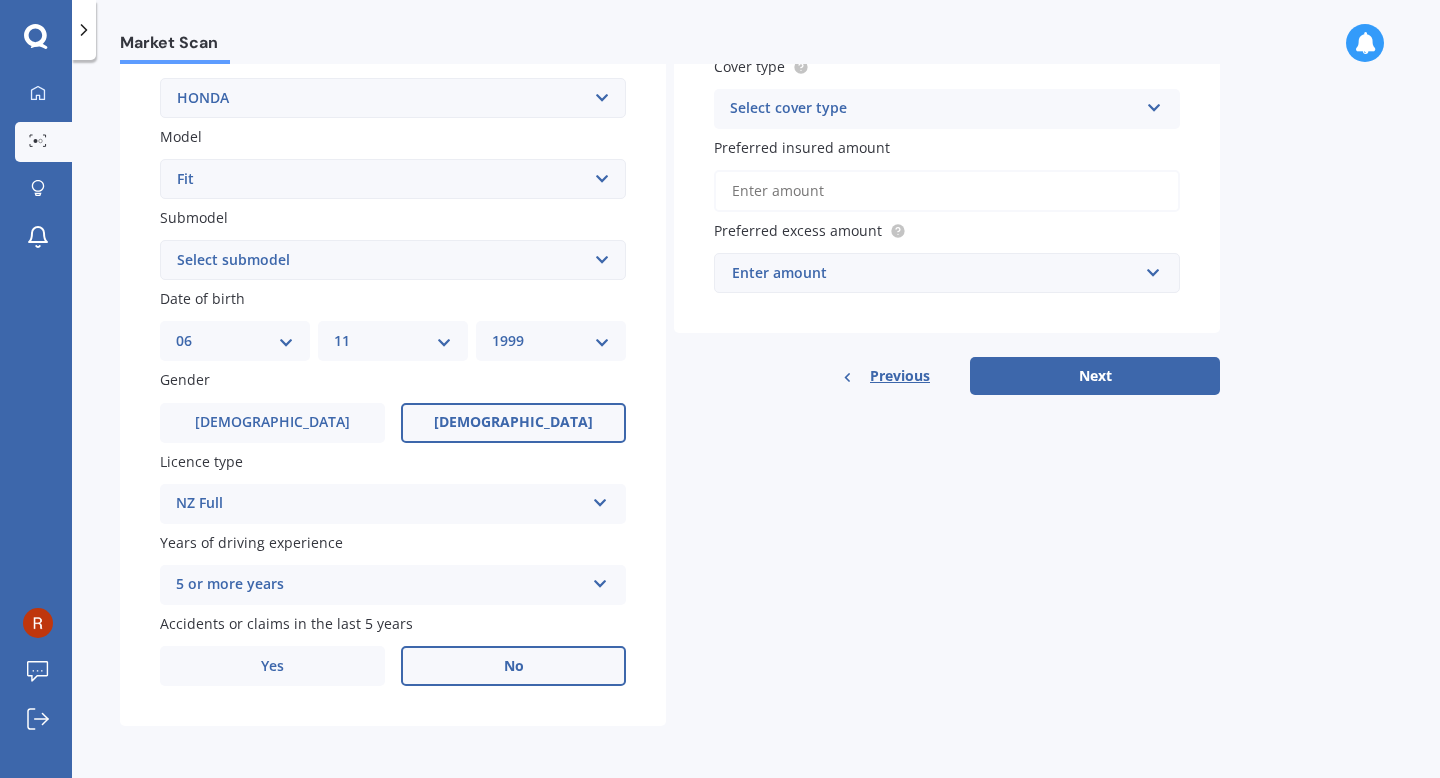 click on "No" at bounding box center [514, 666] 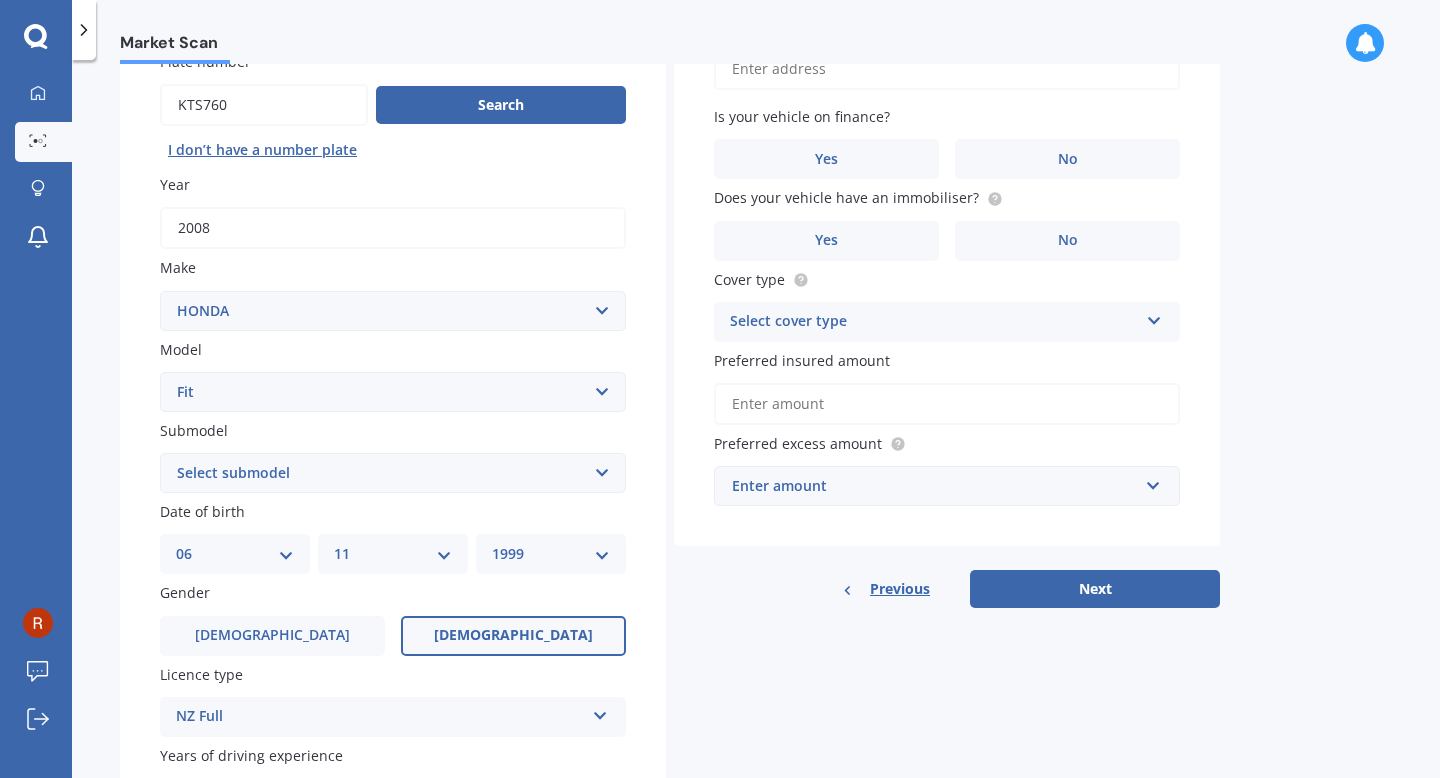 scroll, scrollTop: 0, scrollLeft: 0, axis: both 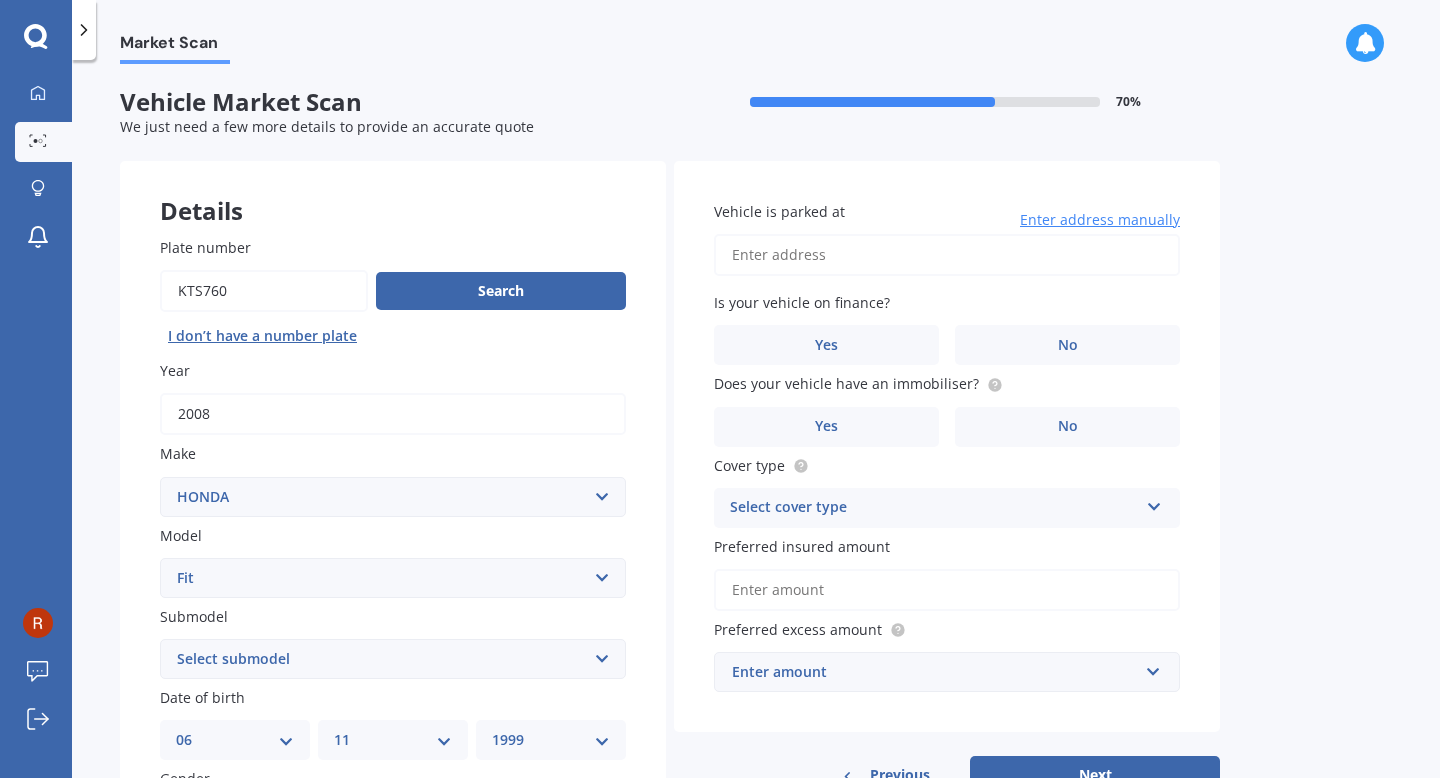 click on "Vehicle is parked at" at bounding box center [947, 255] 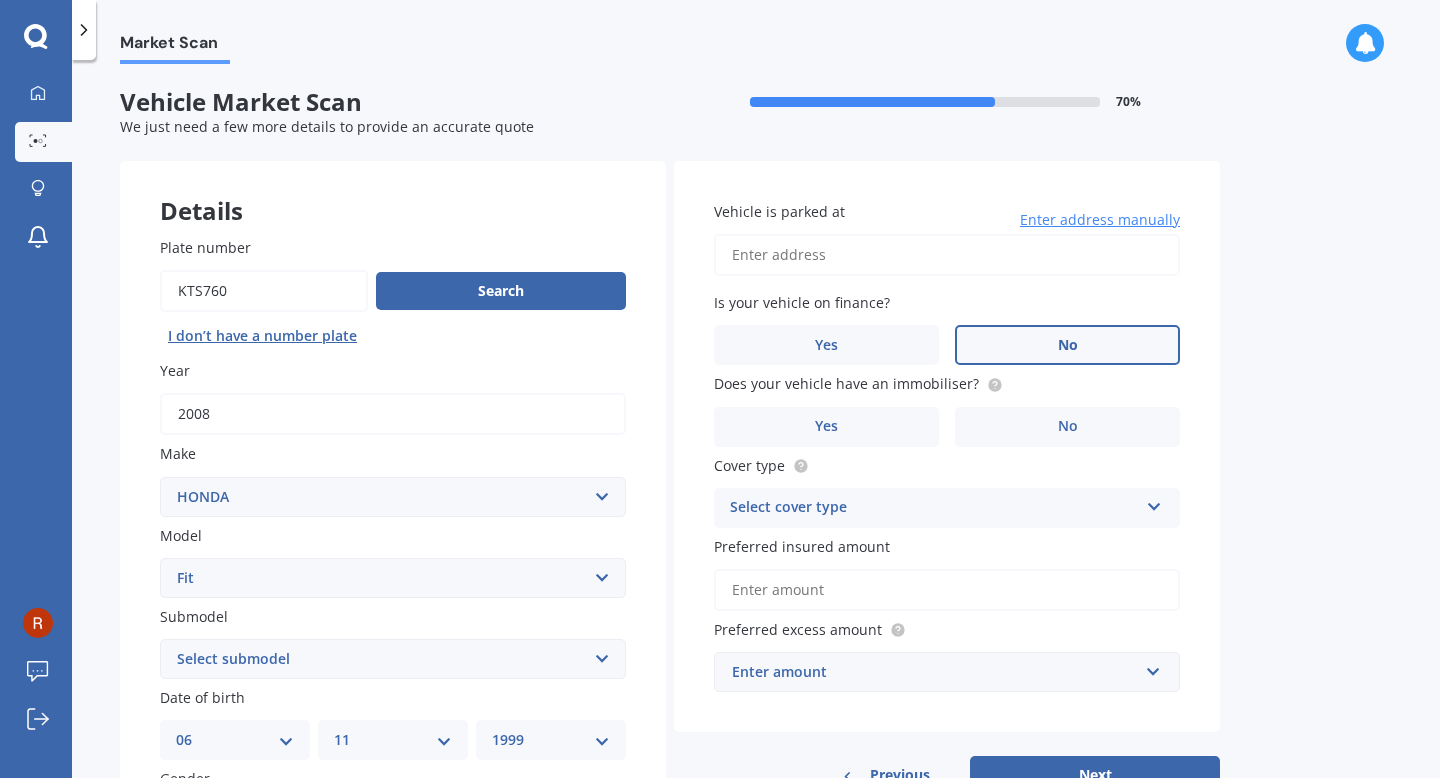click on "No" at bounding box center (1067, 345) 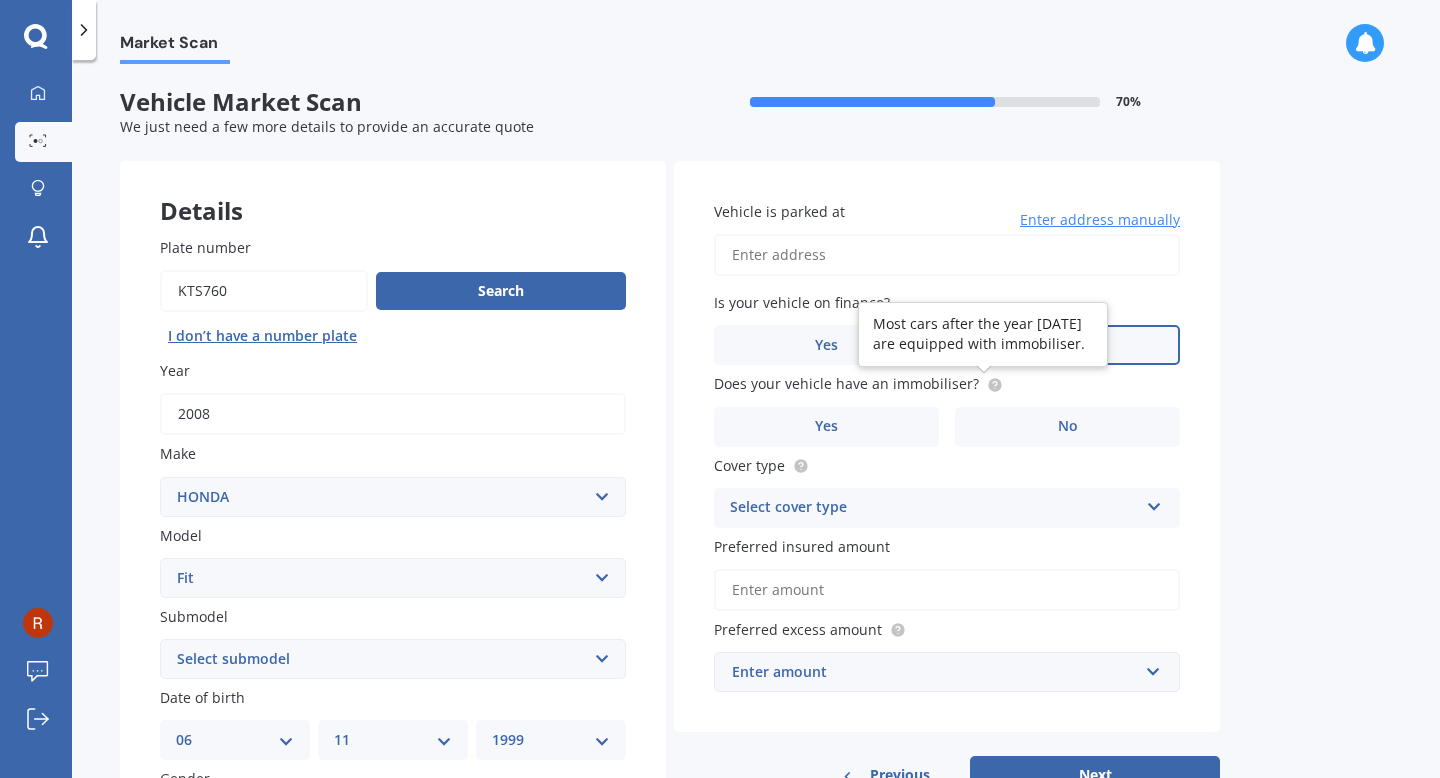 click 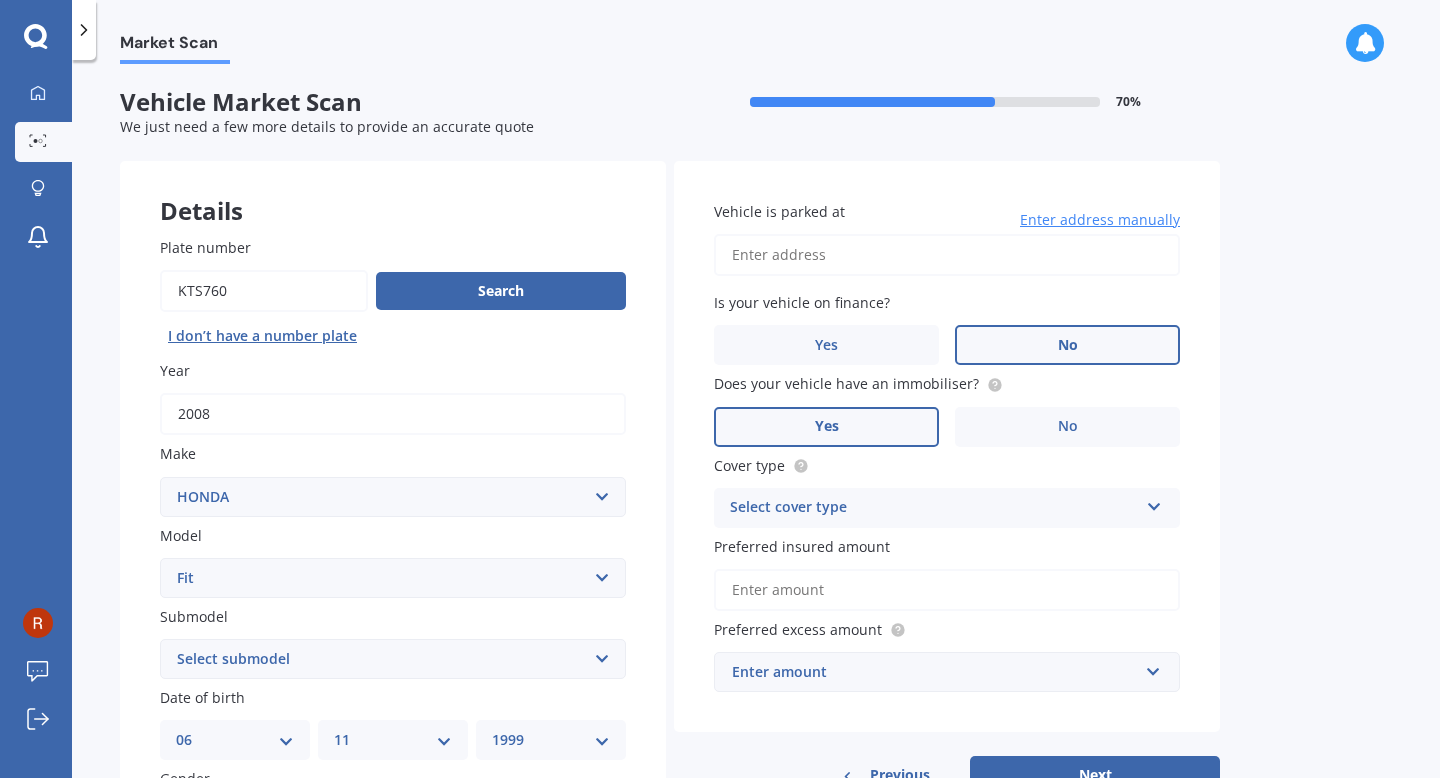 click on "Yes" at bounding box center (826, 427) 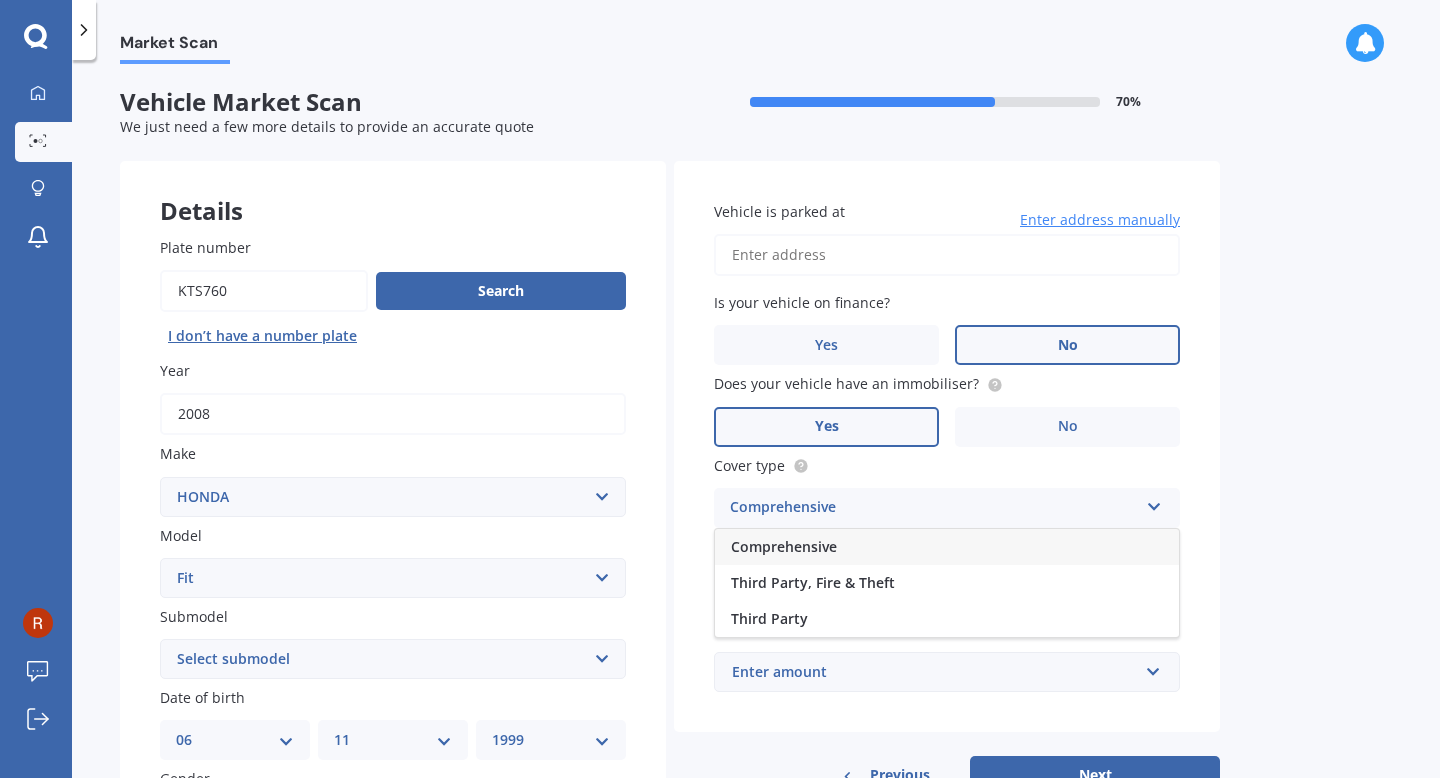 click on "Comprehensive" at bounding box center [784, 546] 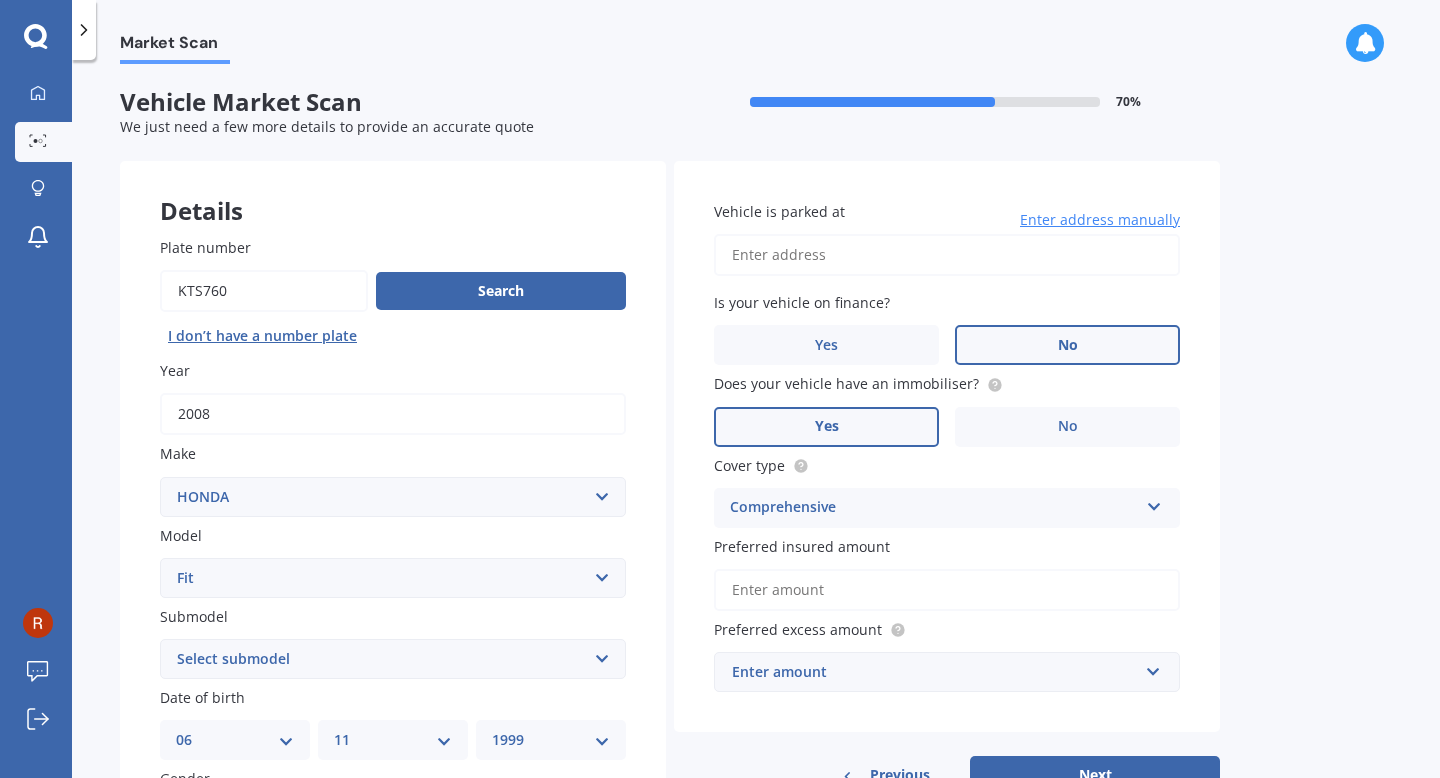 click on "Preferred insured amount" at bounding box center [947, 590] 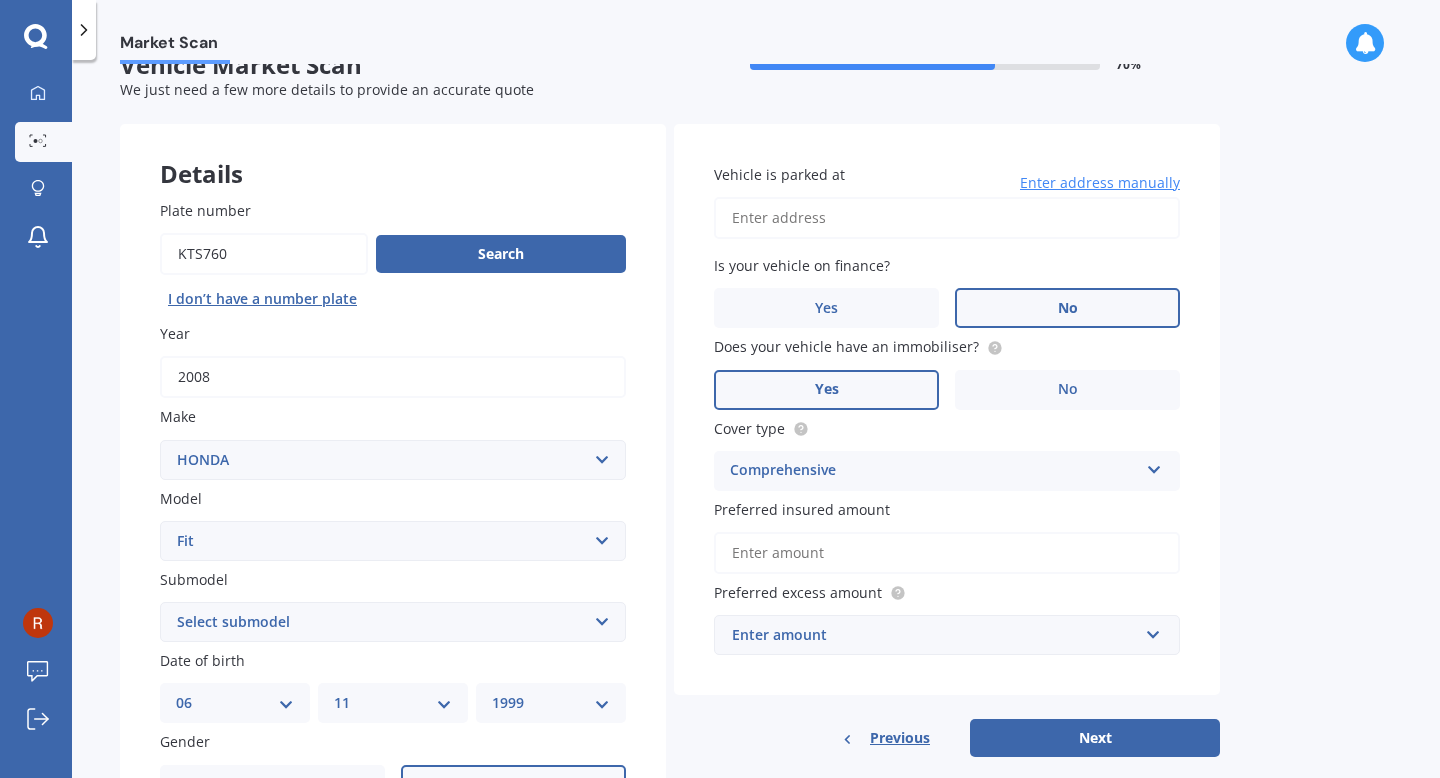 scroll, scrollTop: 53, scrollLeft: 0, axis: vertical 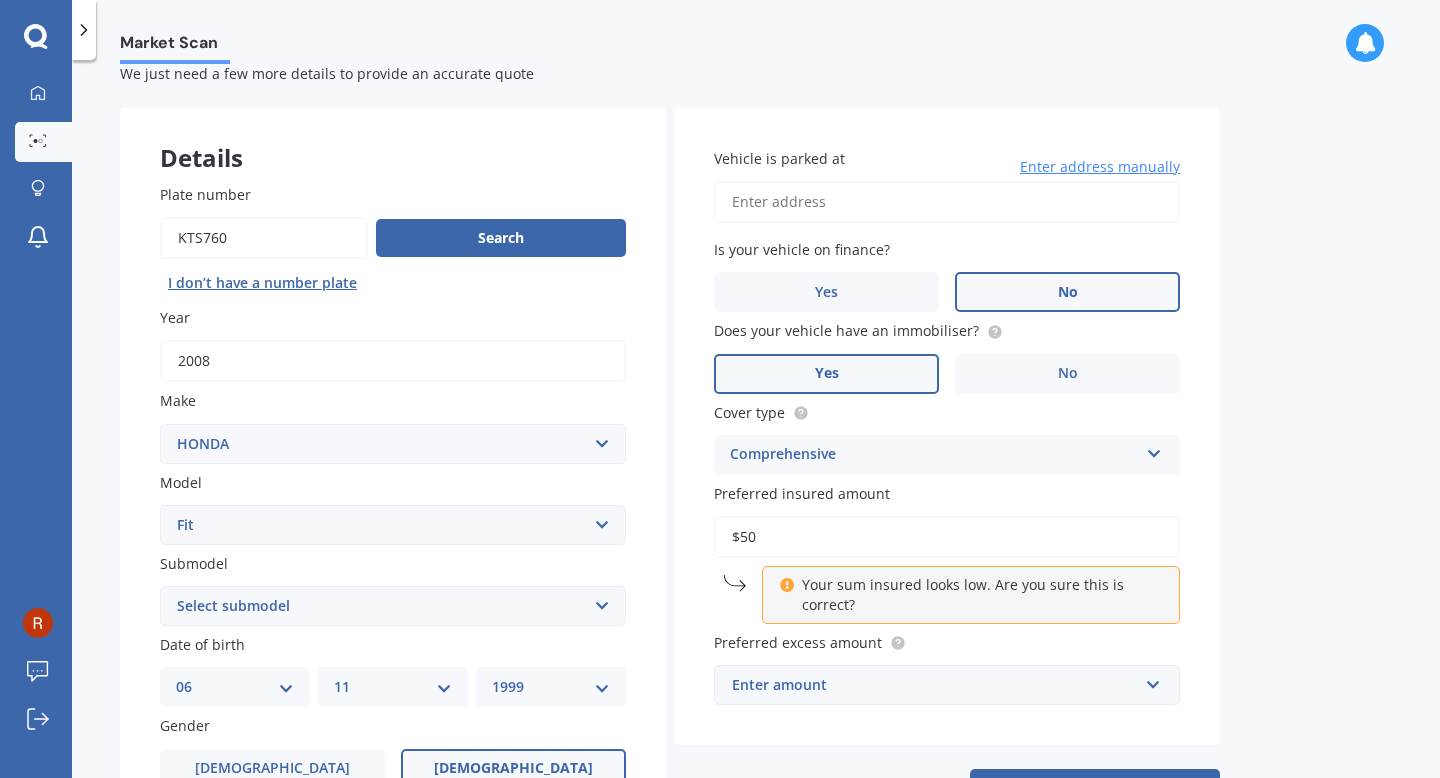 type on "$5" 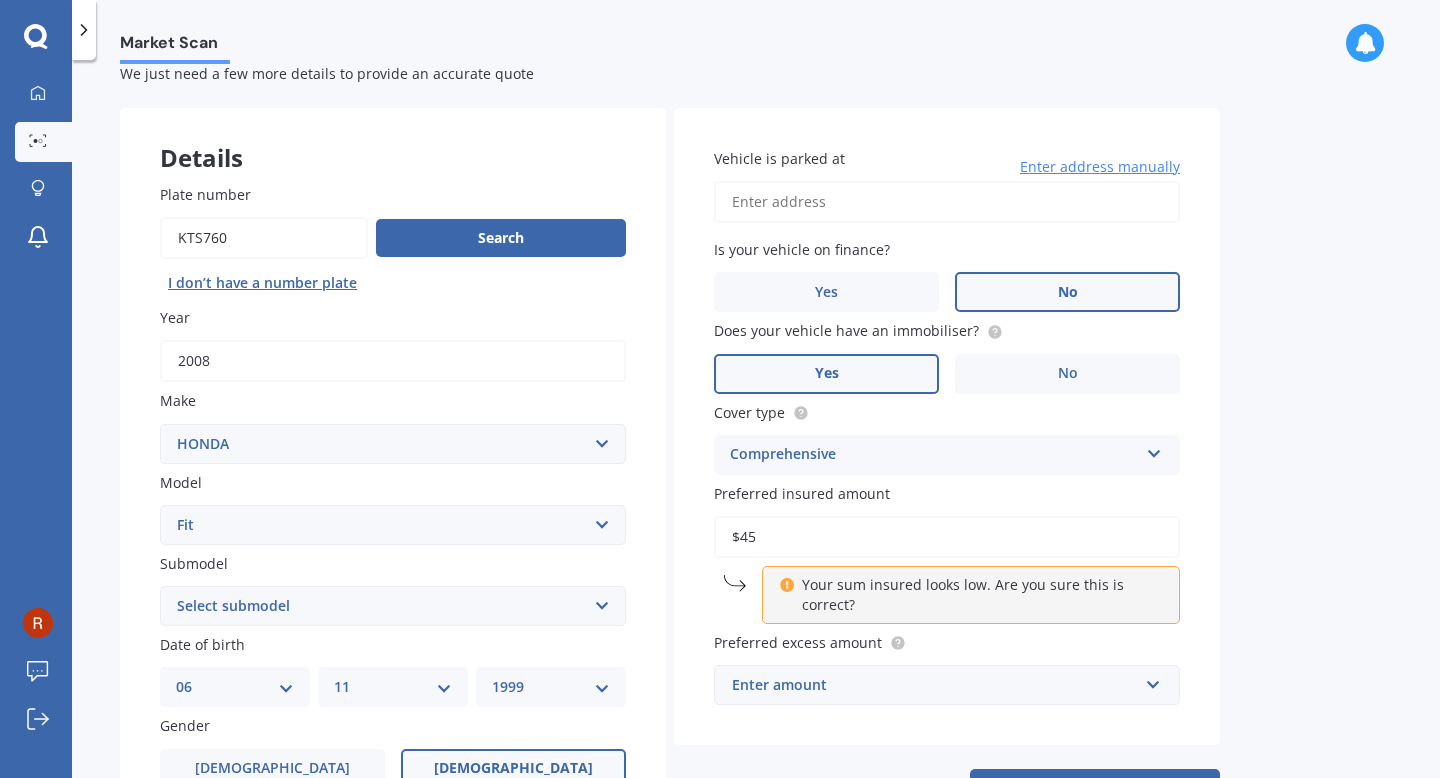 type on "$4" 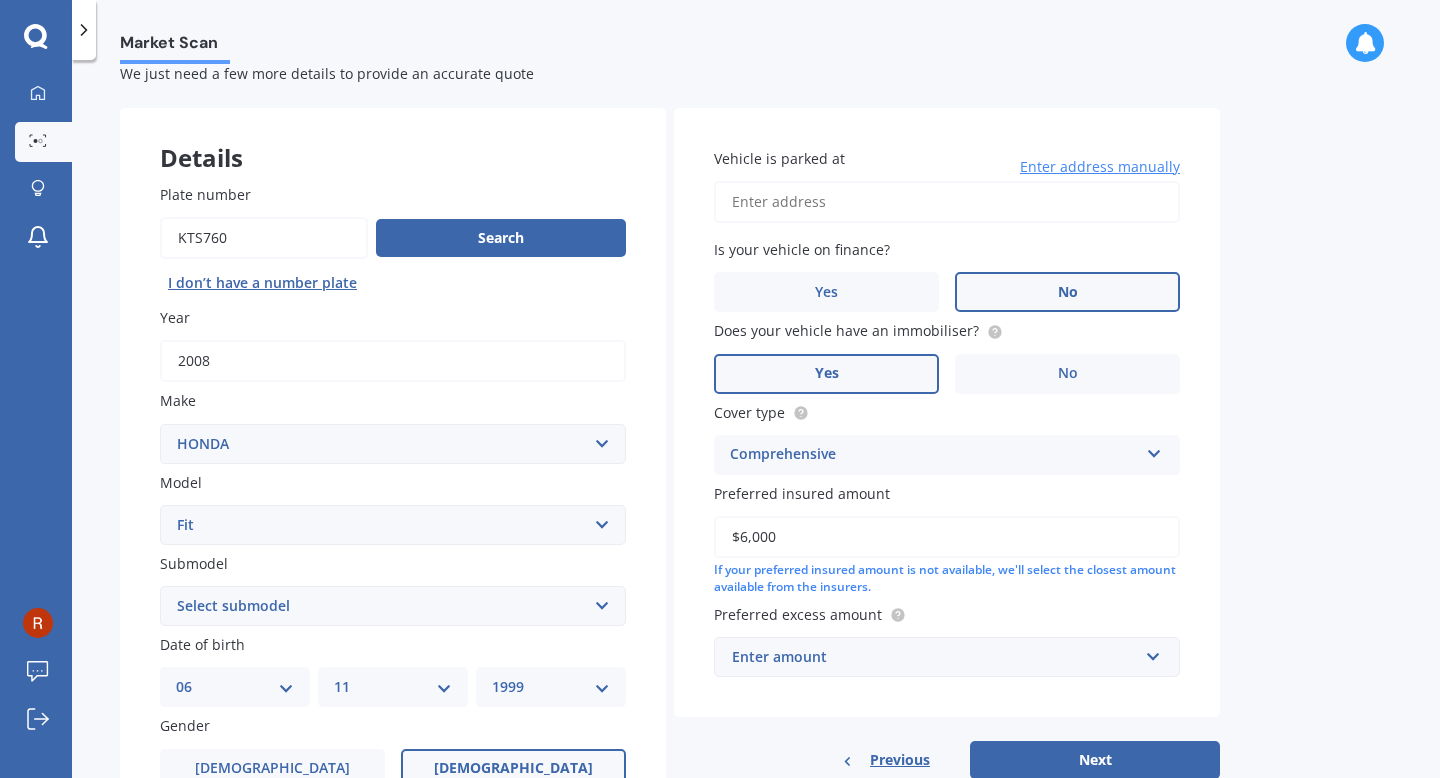 click on "Enter amount" at bounding box center (935, 657) 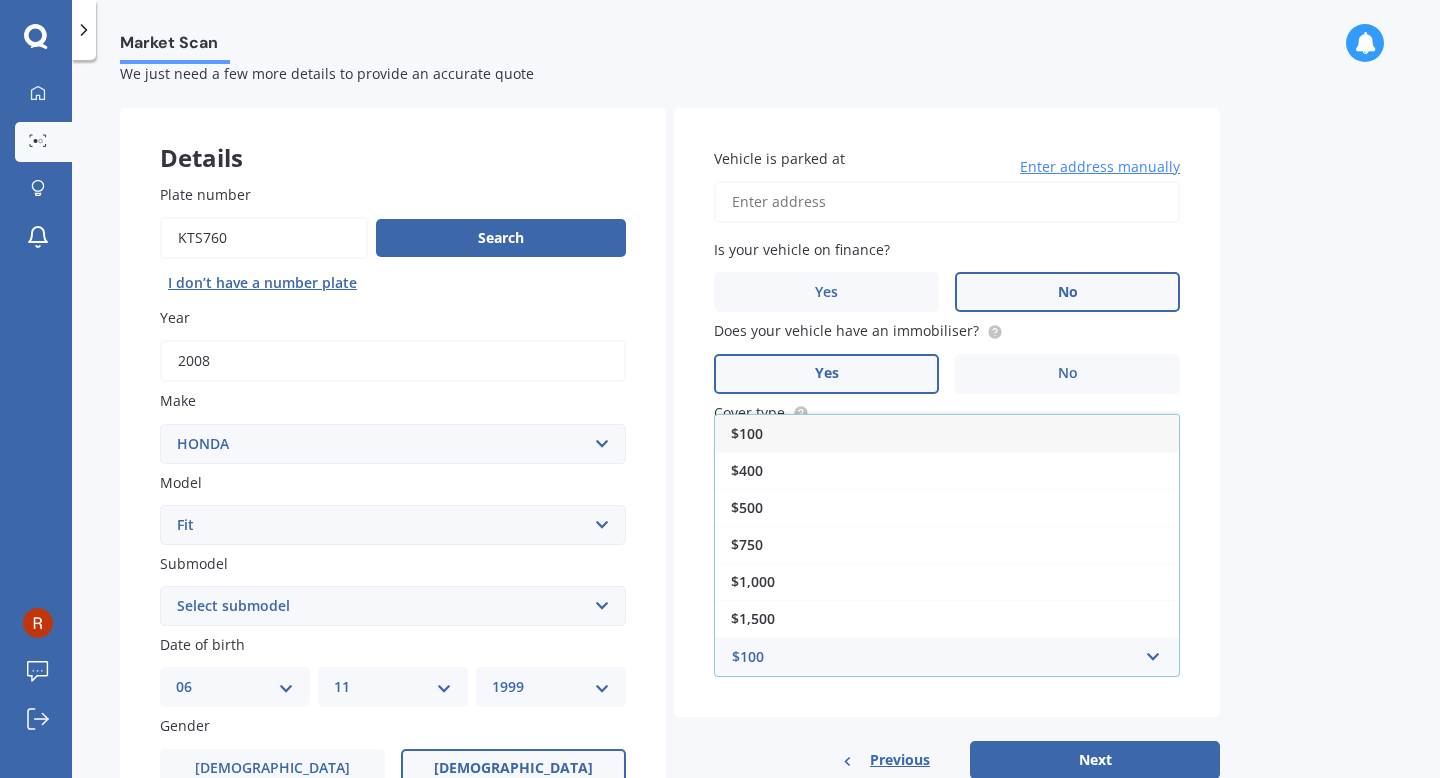 click on "Cover type" at bounding box center (943, 412) 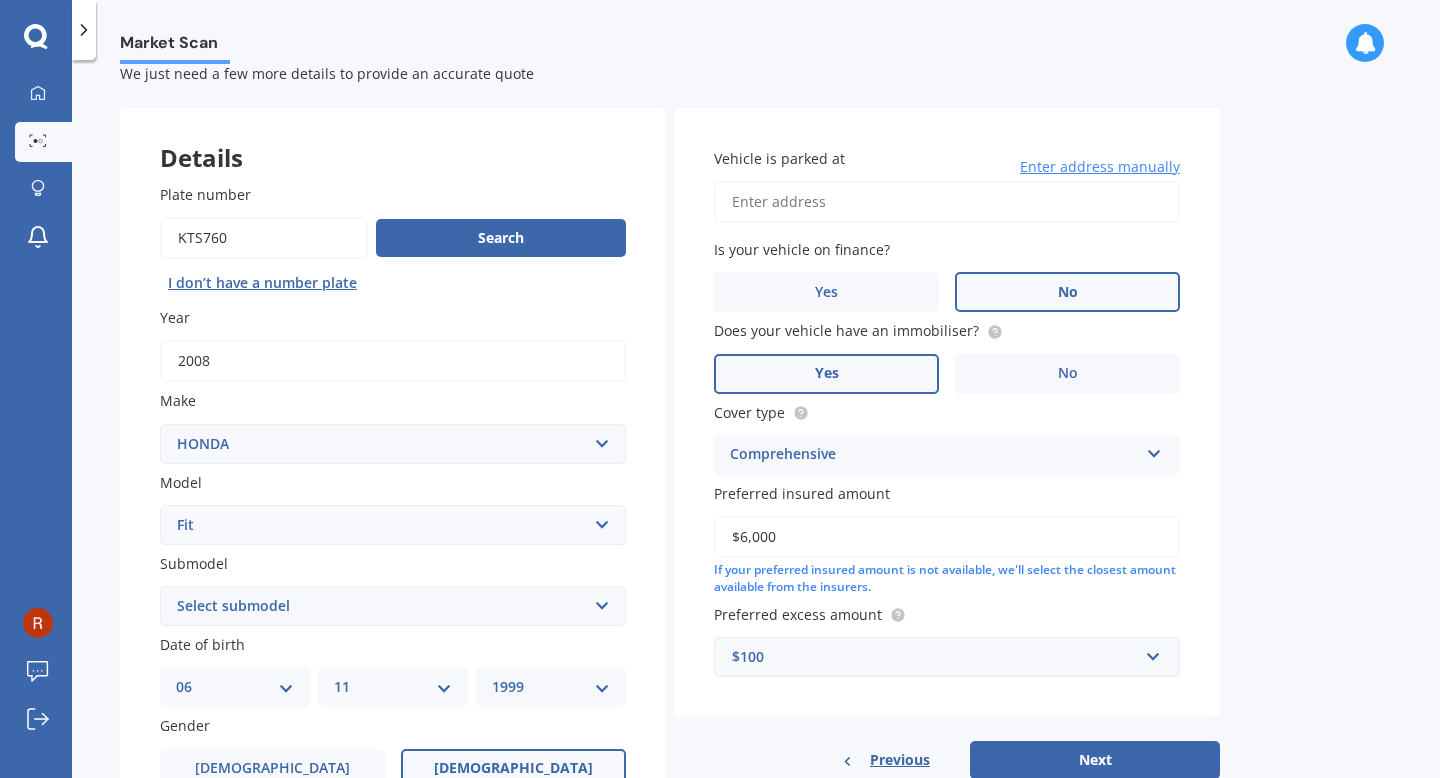 click on "$6,000" at bounding box center (947, 537) 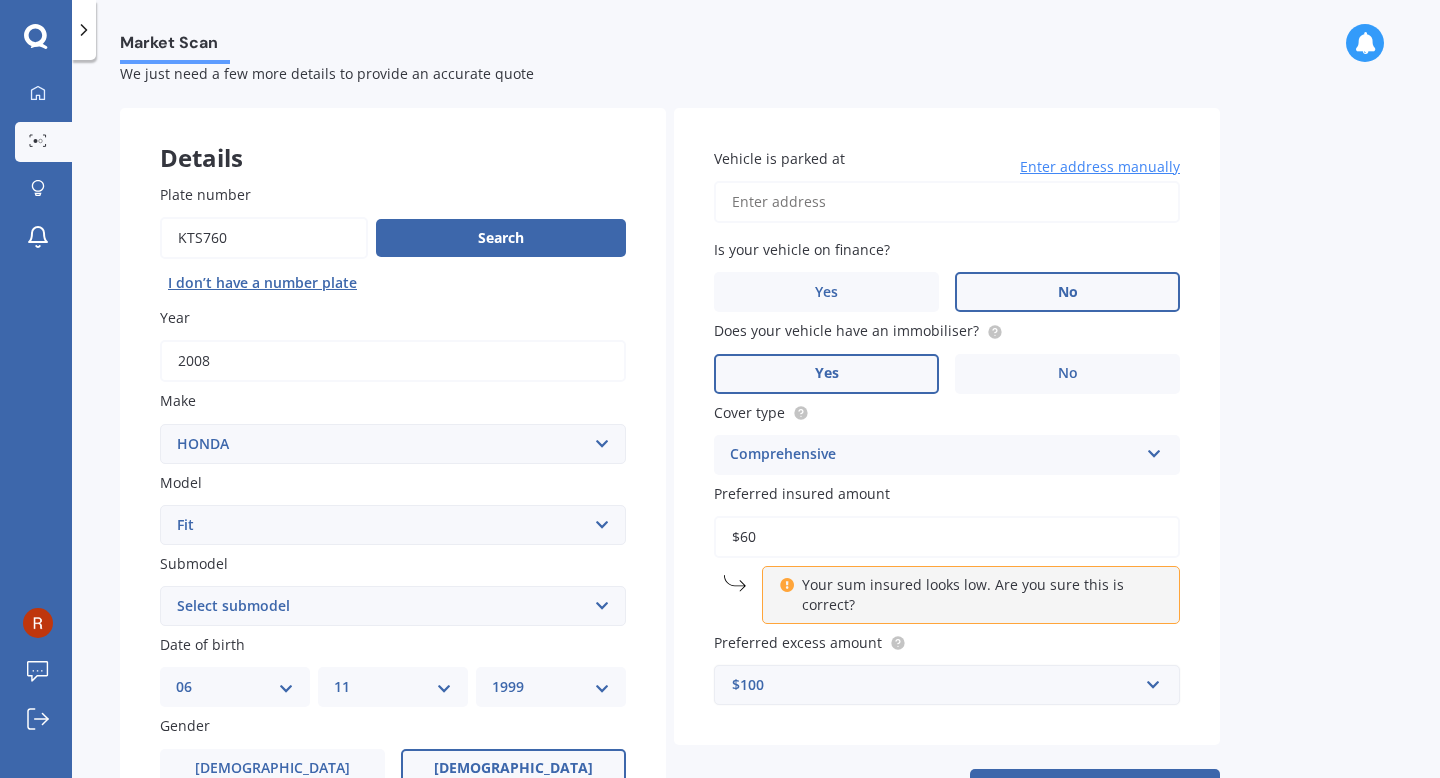 type on "$6" 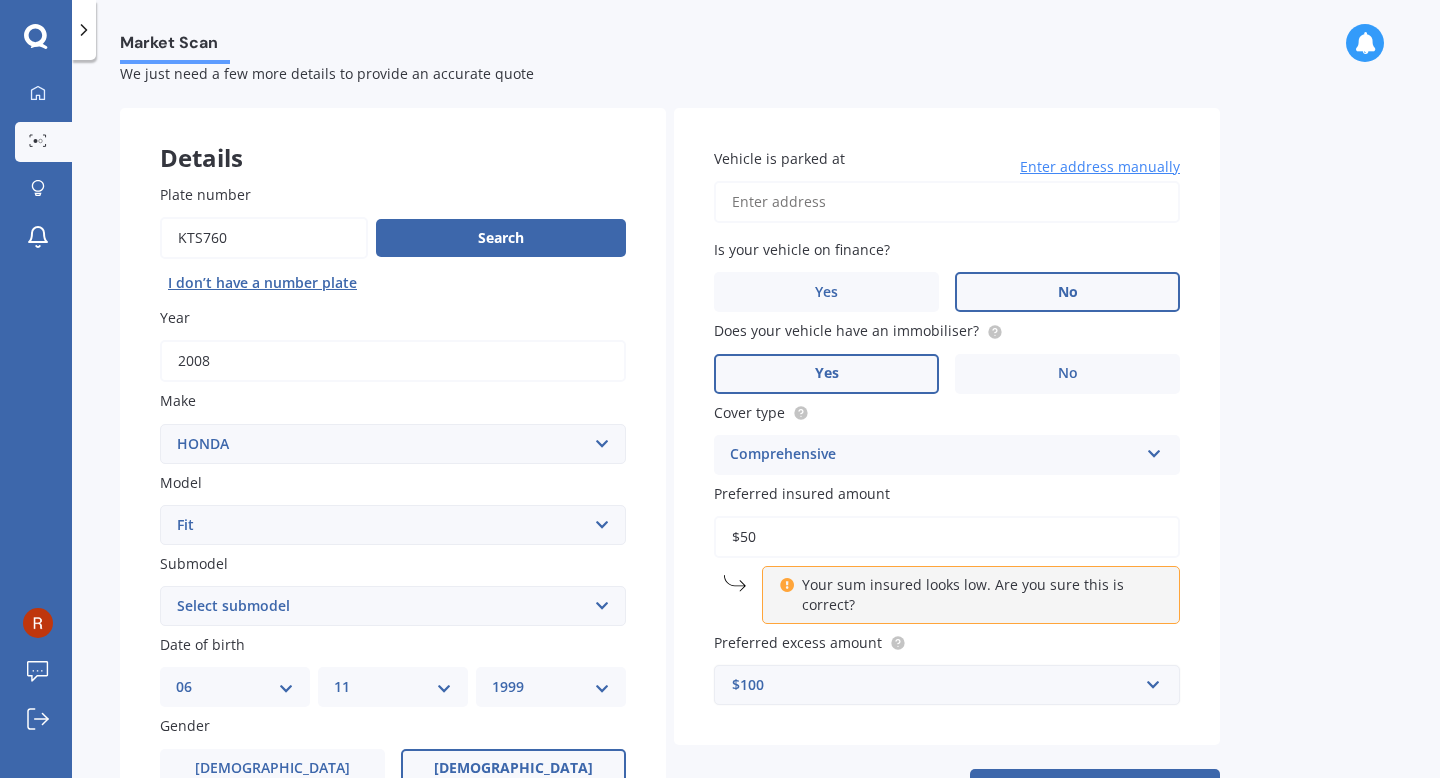 type on "$5" 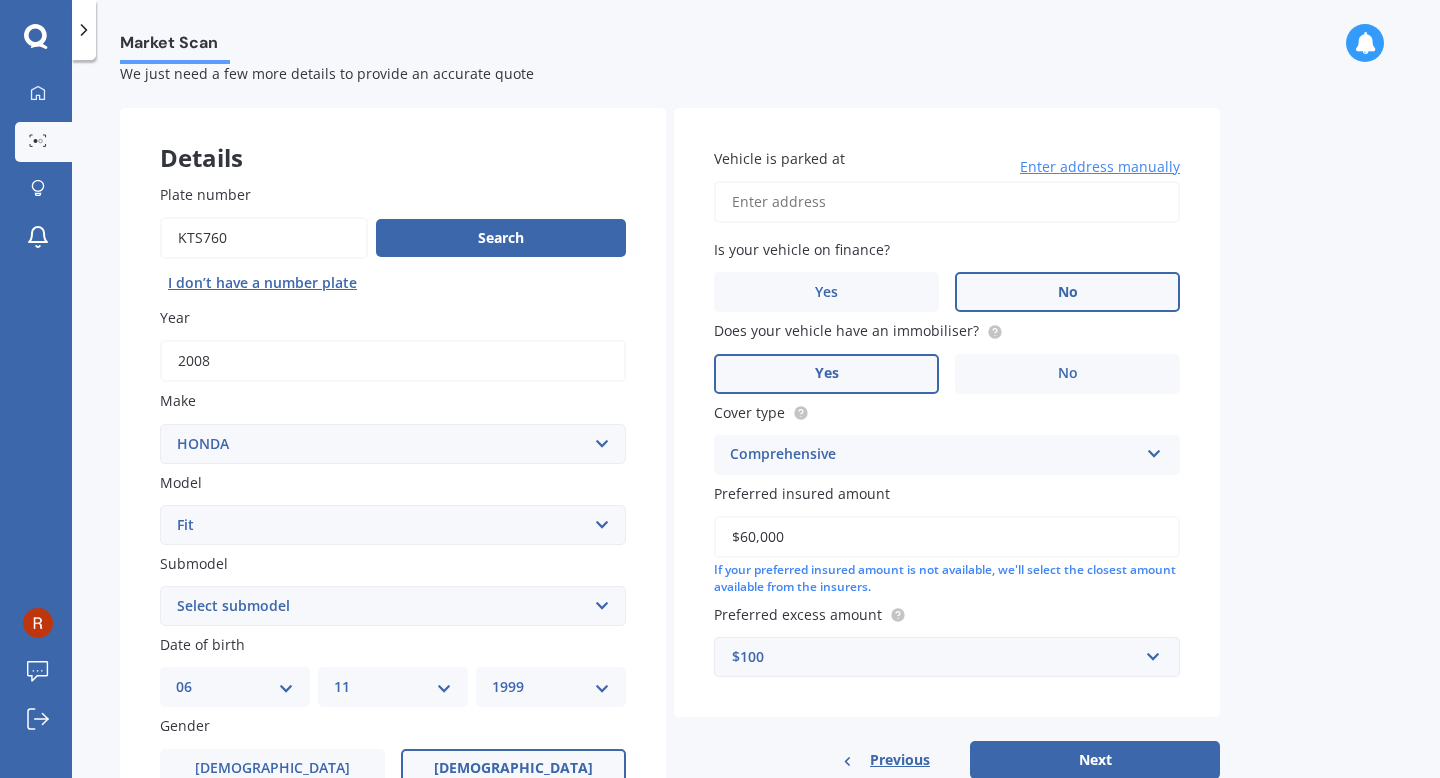 type on "$6,000" 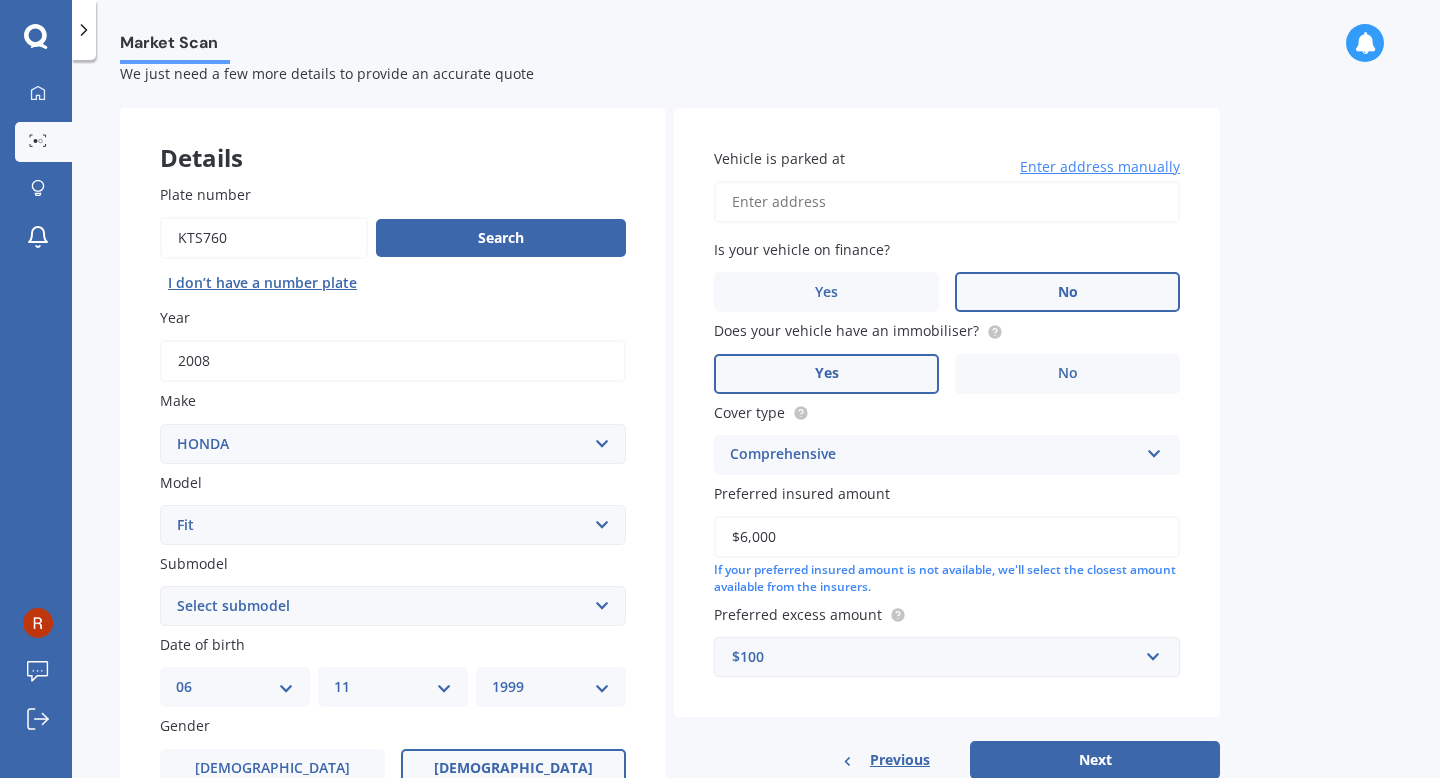 click on "$100" at bounding box center (935, 657) 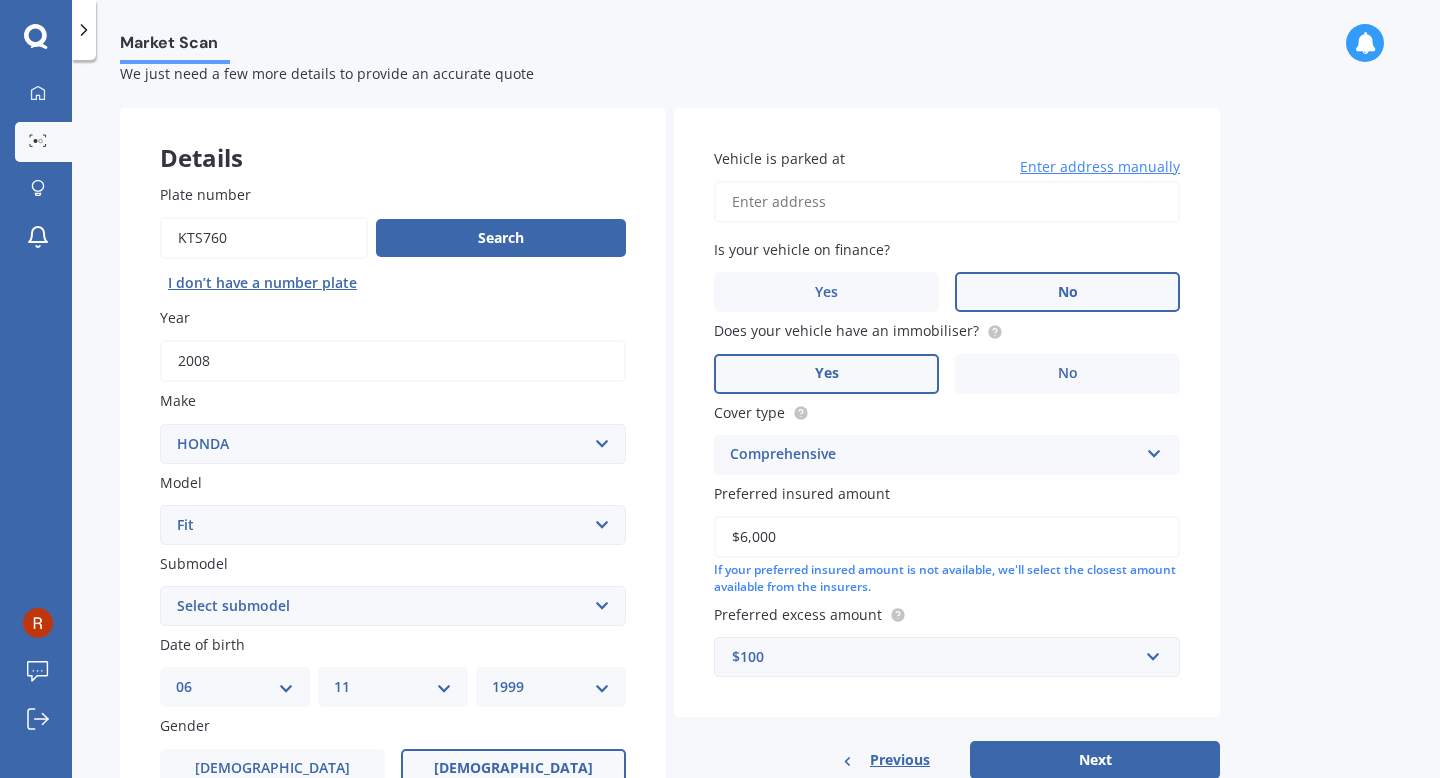 click on "Vehicle is parked at Enter address manually Is your vehicle on finance? Yes No Does your vehicle have an immobiliser? Yes No Cover type Comprehensive Comprehensive Third Party, Fire & Theft Third Party Preferred insured amount $6,000 If your preferred insured amount is not available, we'll select the closest amount available from the insurers. Preferred excess amount $100 $100 $400 $500 $750 $1,000 $1,500 $2,000" at bounding box center (947, 412) 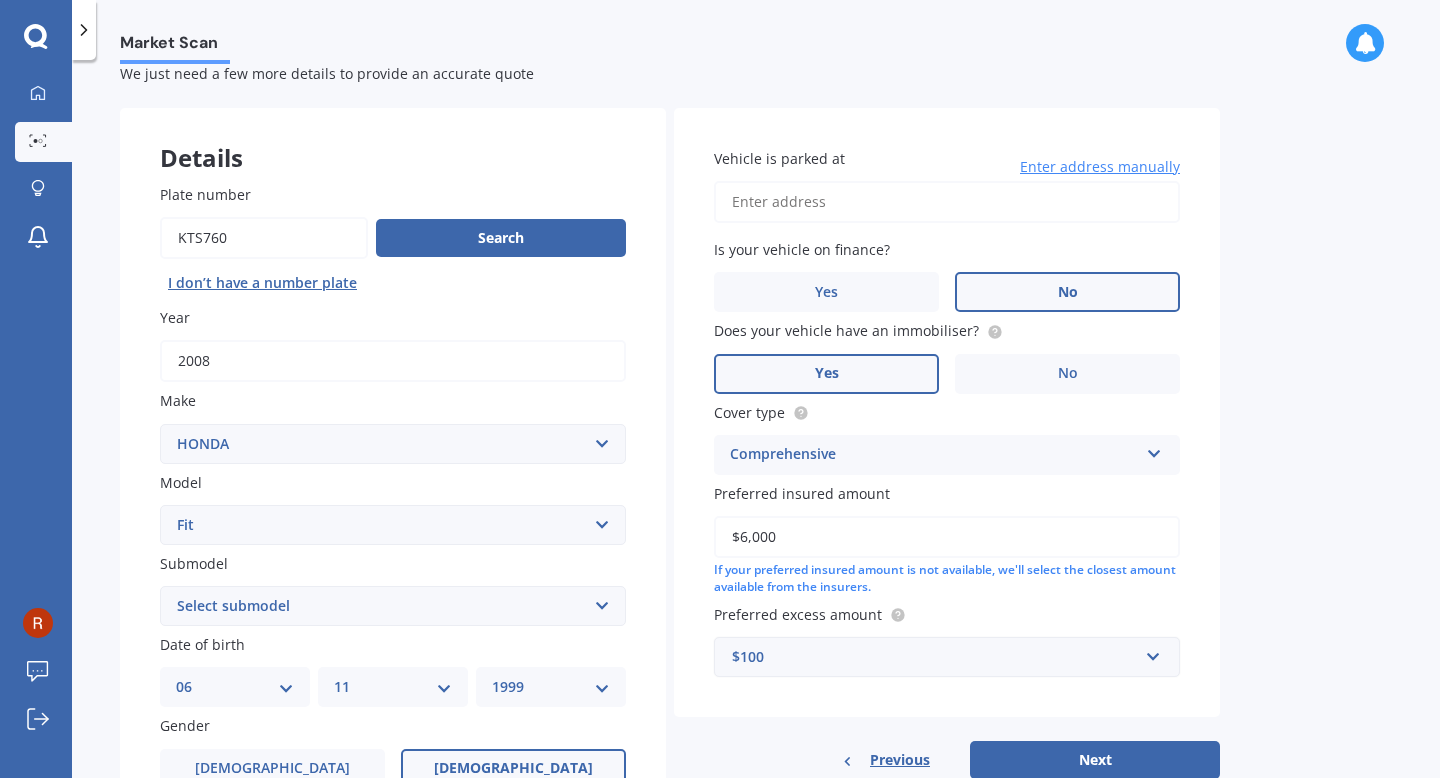 click on "$100" at bounding box center [935, 657] 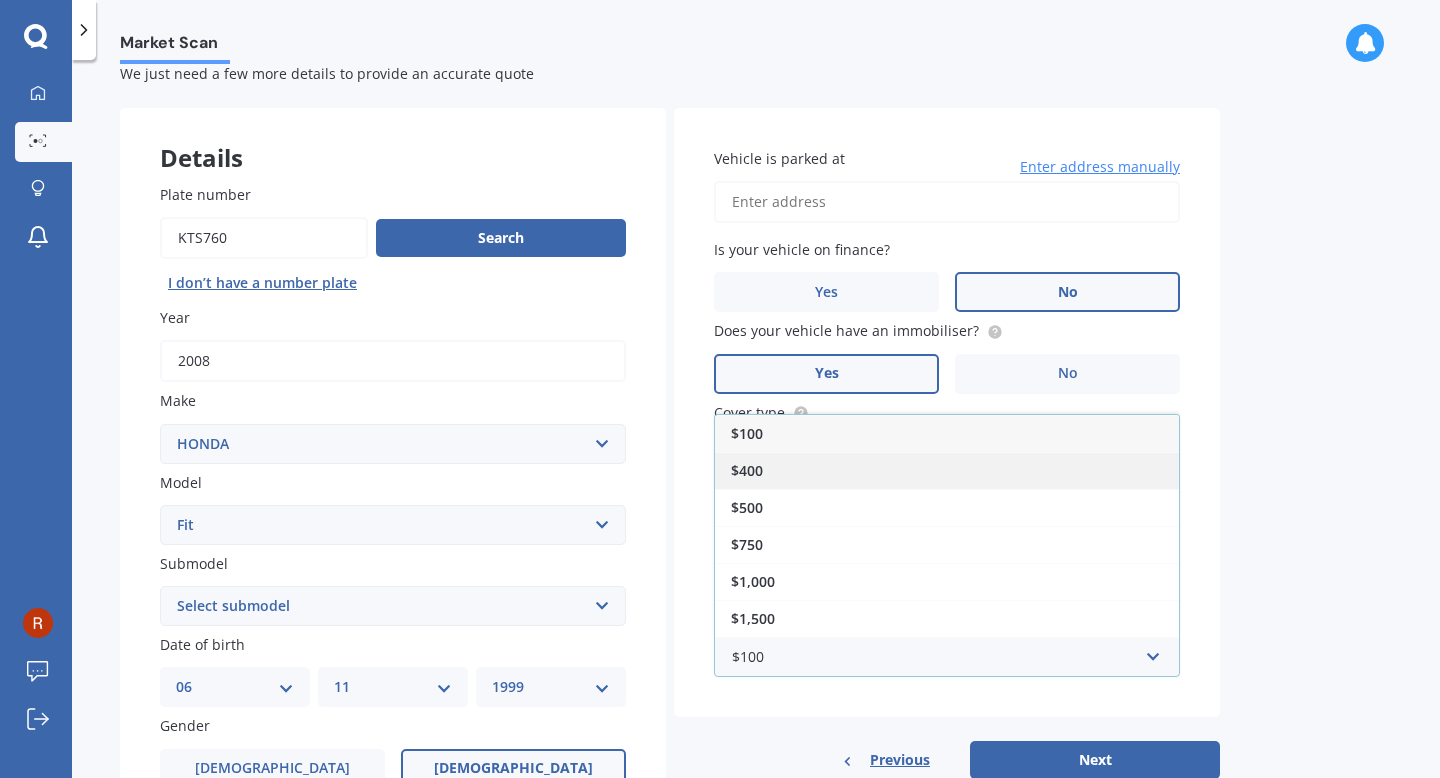 click on "$400" at bounding box center [947, 470] 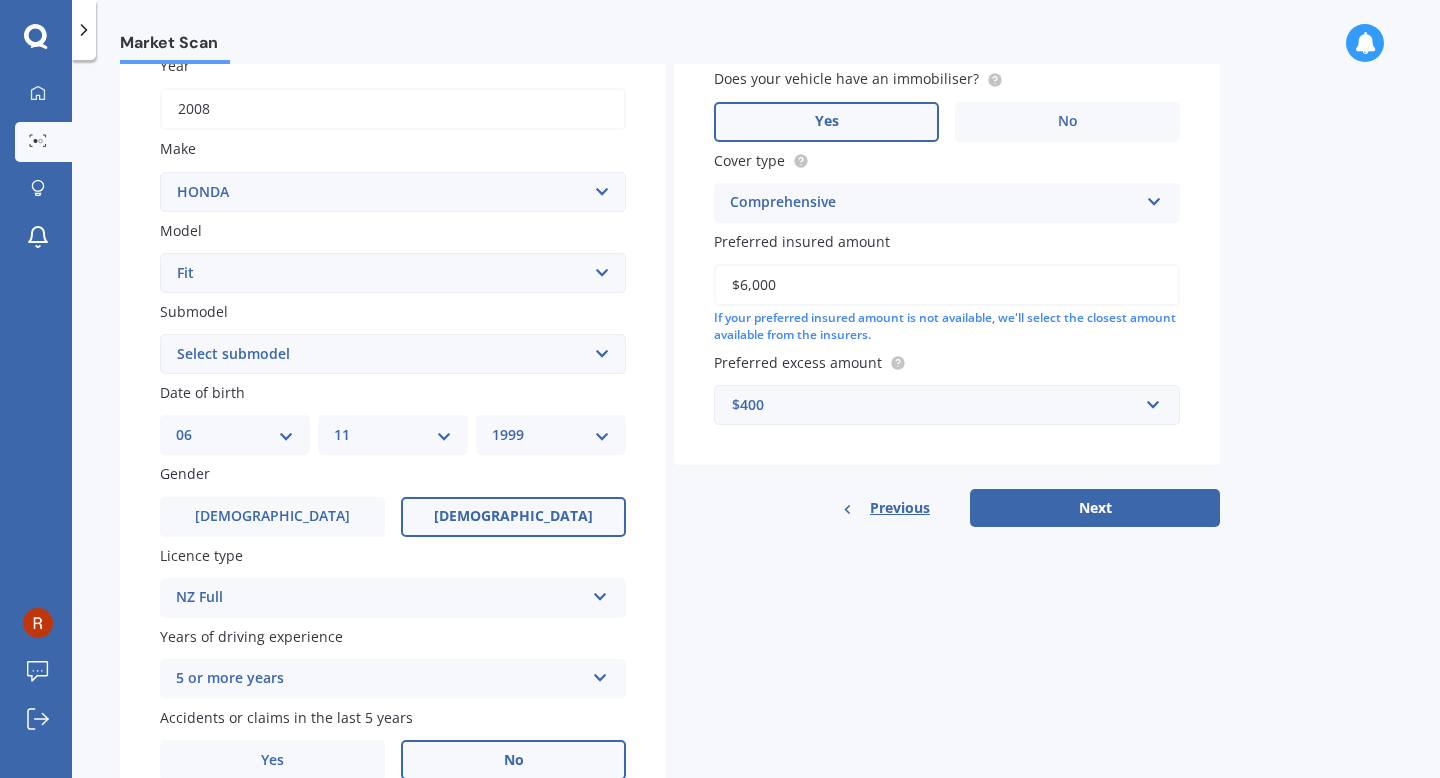 scroll, scrollTop: 399, scrollLeft: 0, axis: vertical 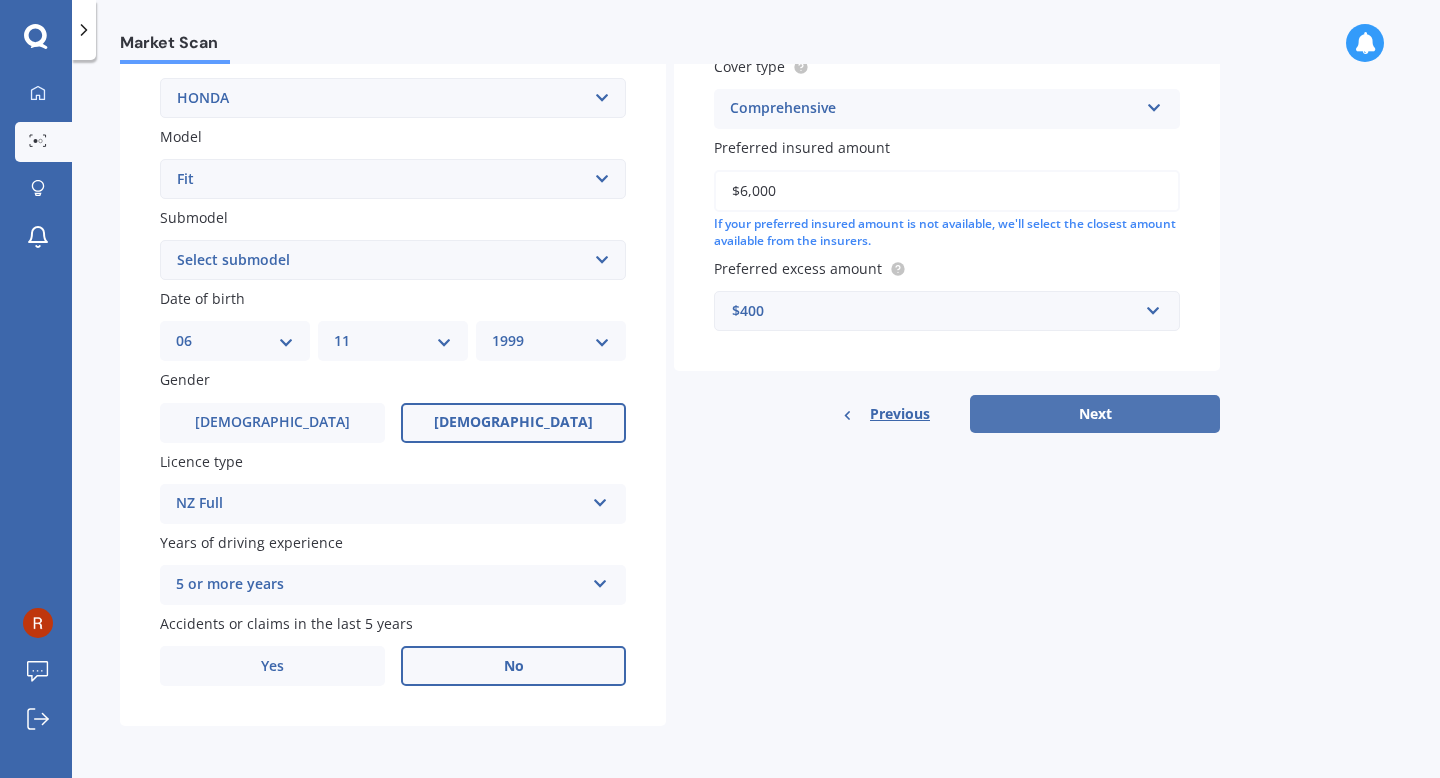 click on "Next" at bounding box center (1095, 414) 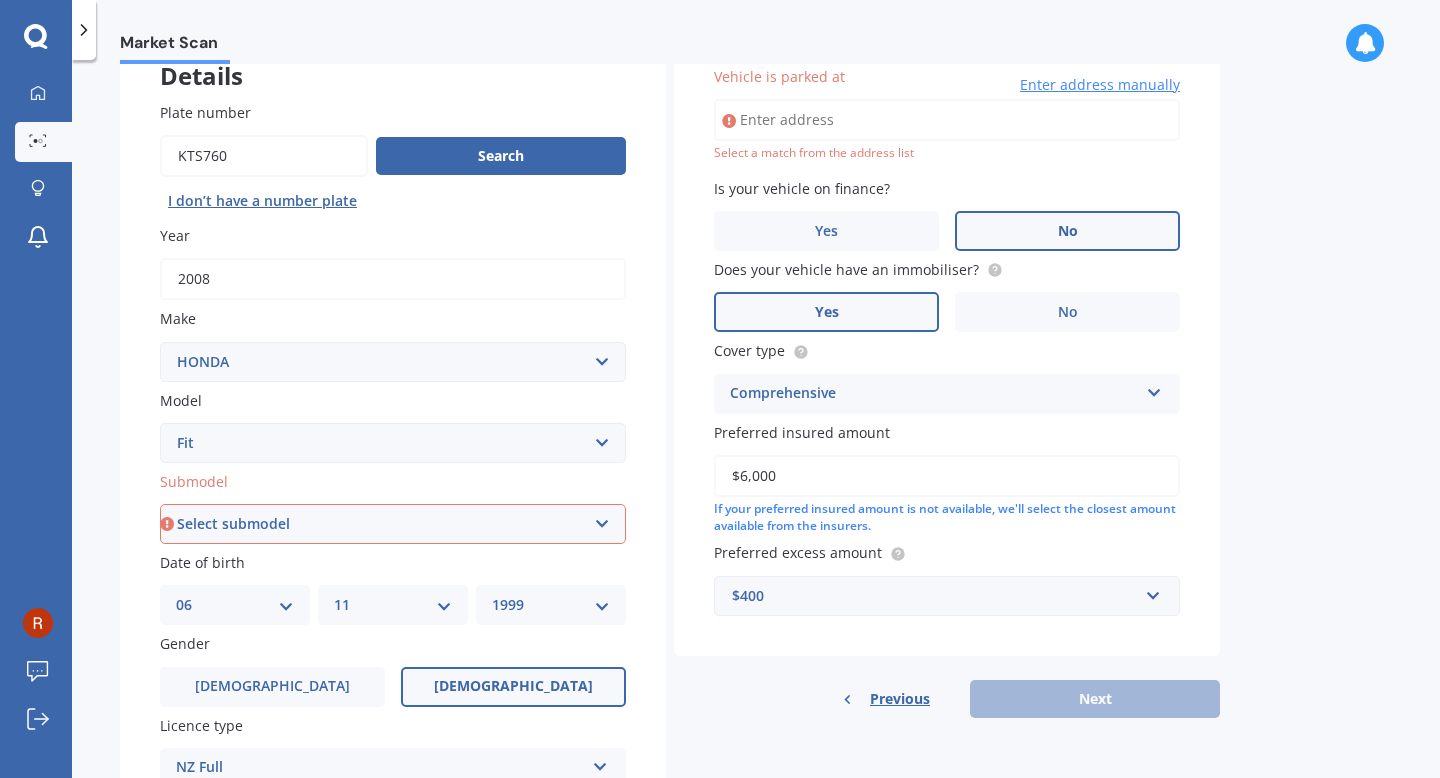scroll, scrollTop: 158, scrollLeft: 0, axis: vertical 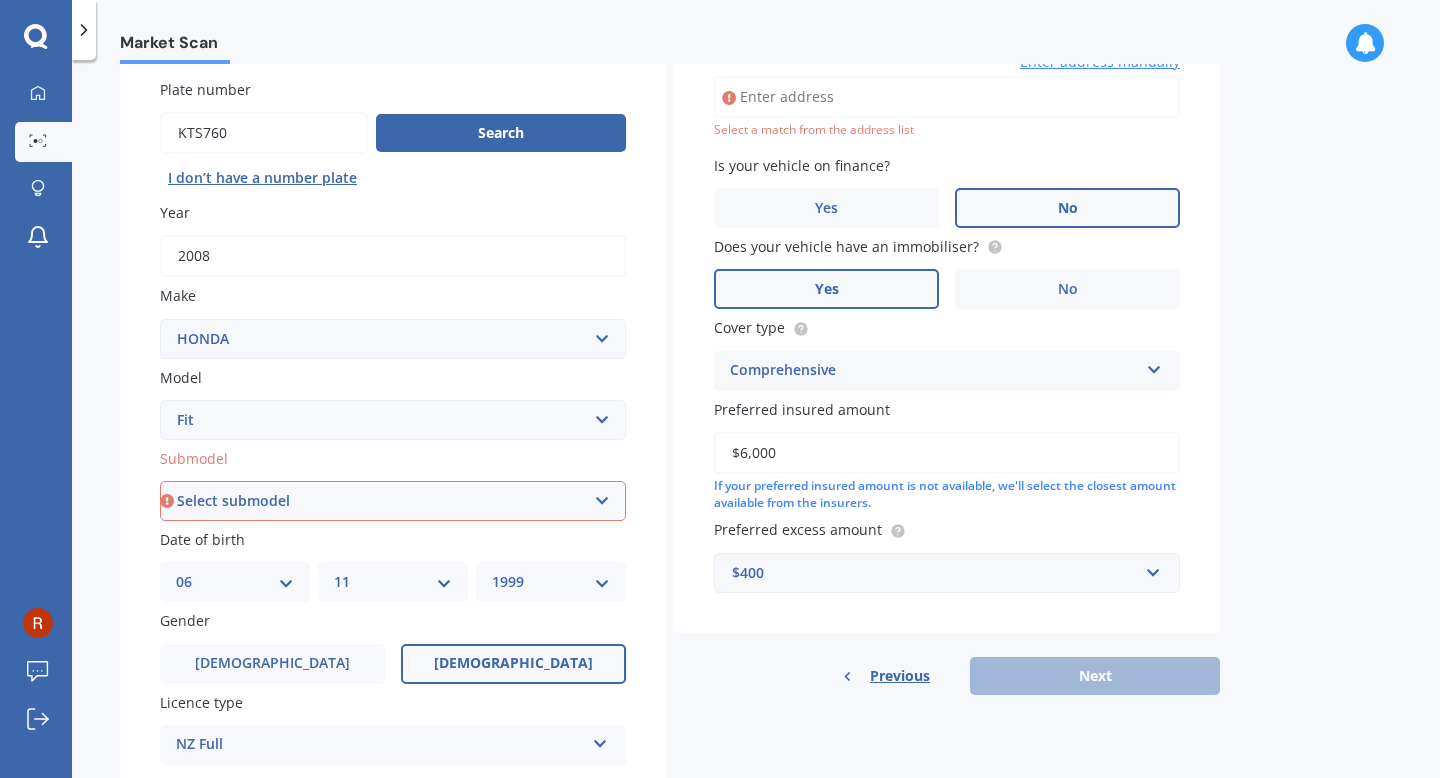 click on "Select submodel Diesel EV Hybrid Petrol" at bounding box center [393, 501] 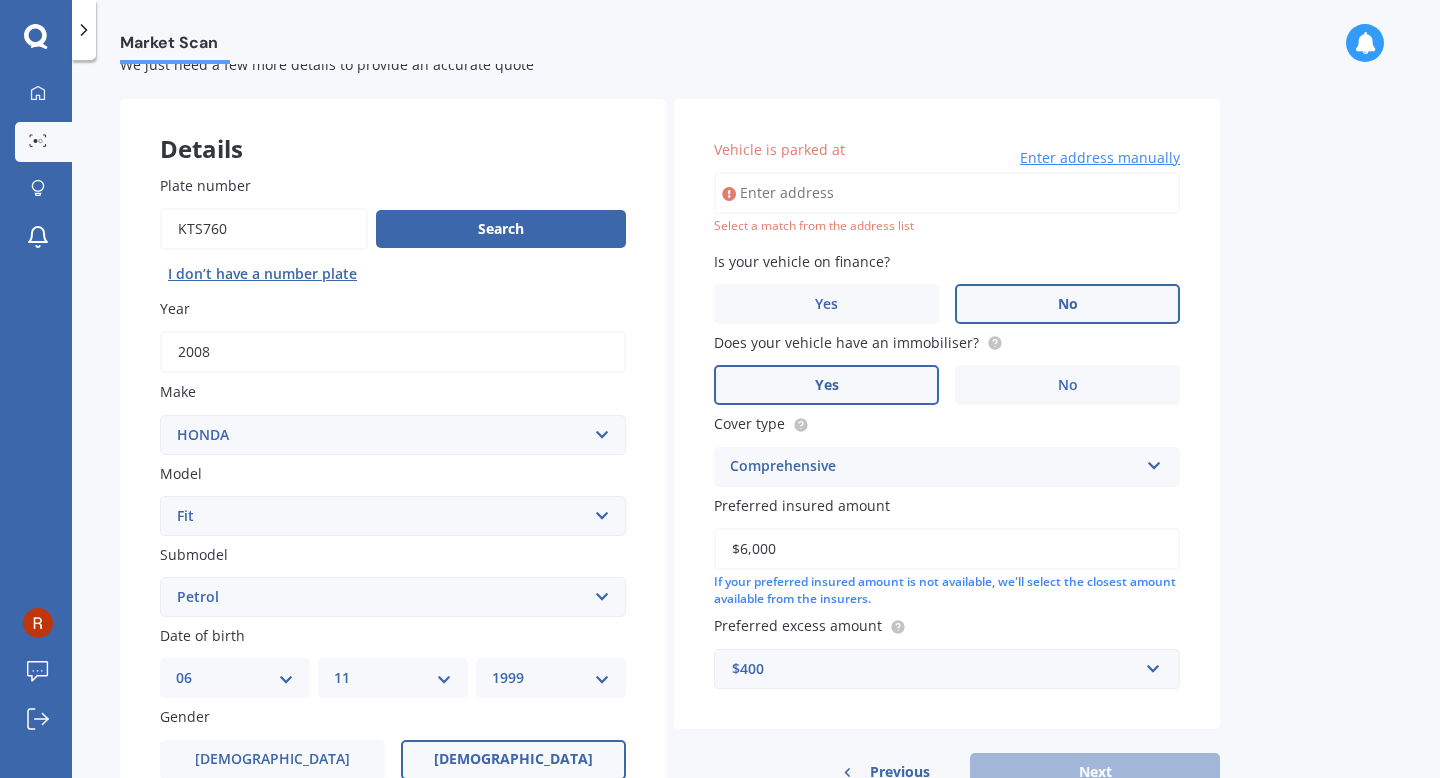 scroll, scrollTop: 0, scrollLeft: 0, axis: both 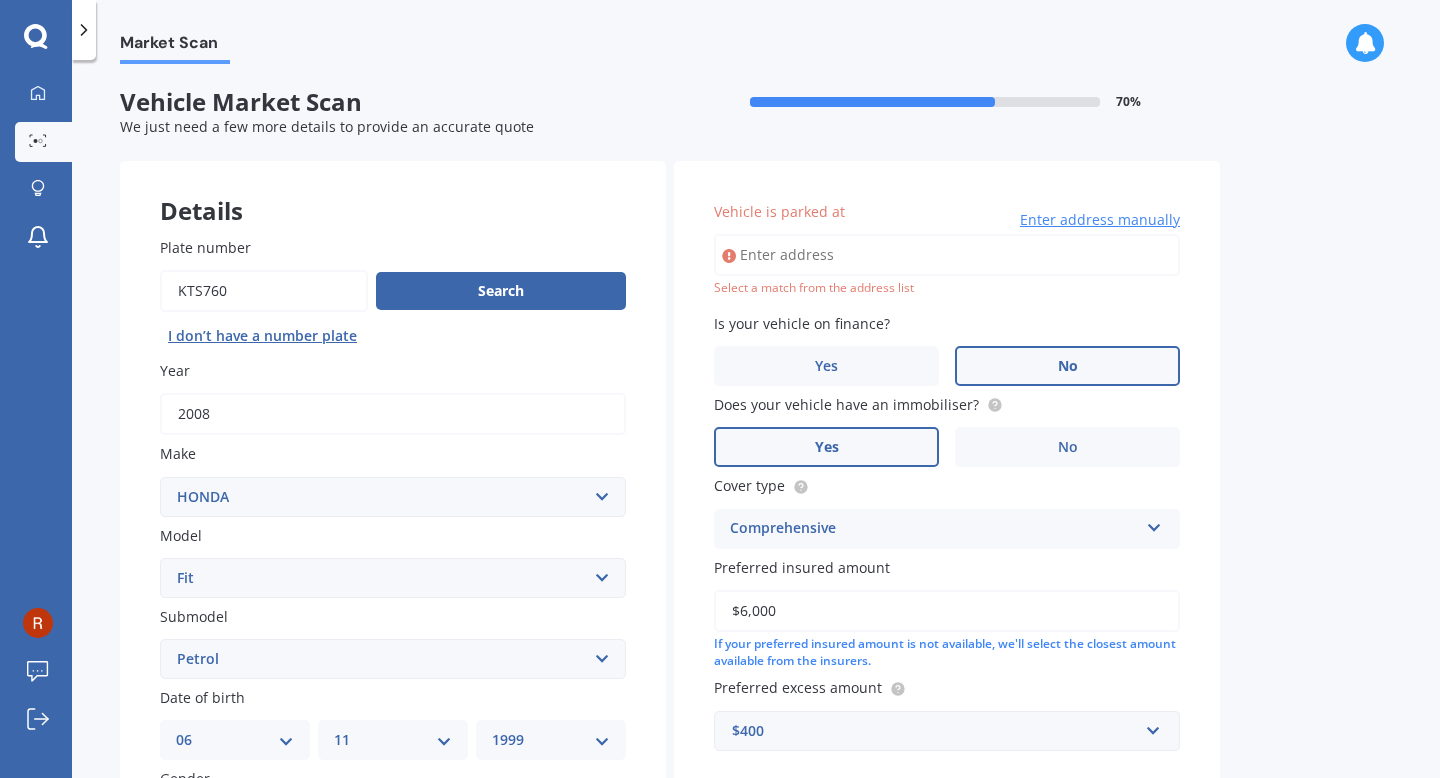 click on "Vehicle is parked at" at bounding box center (947, 255) 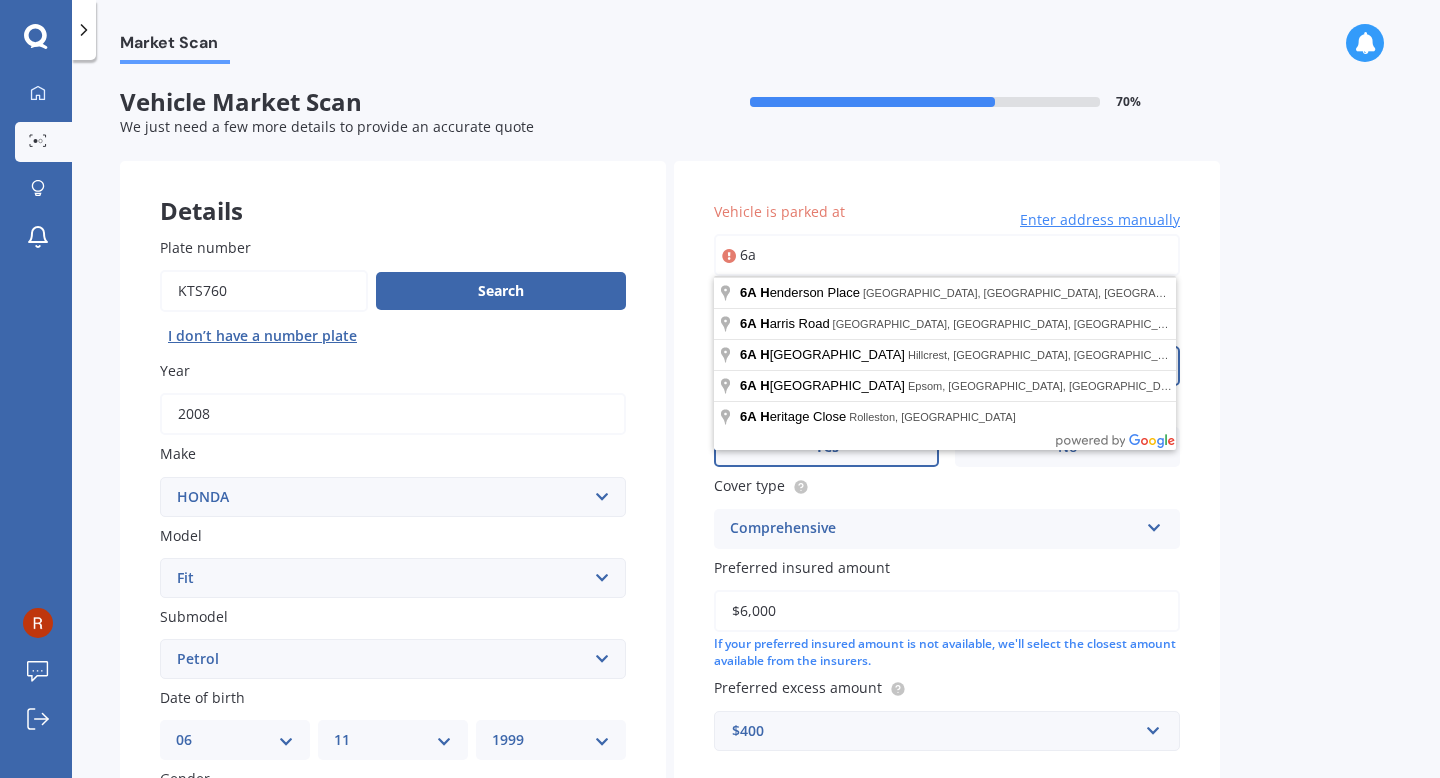 type on "6" 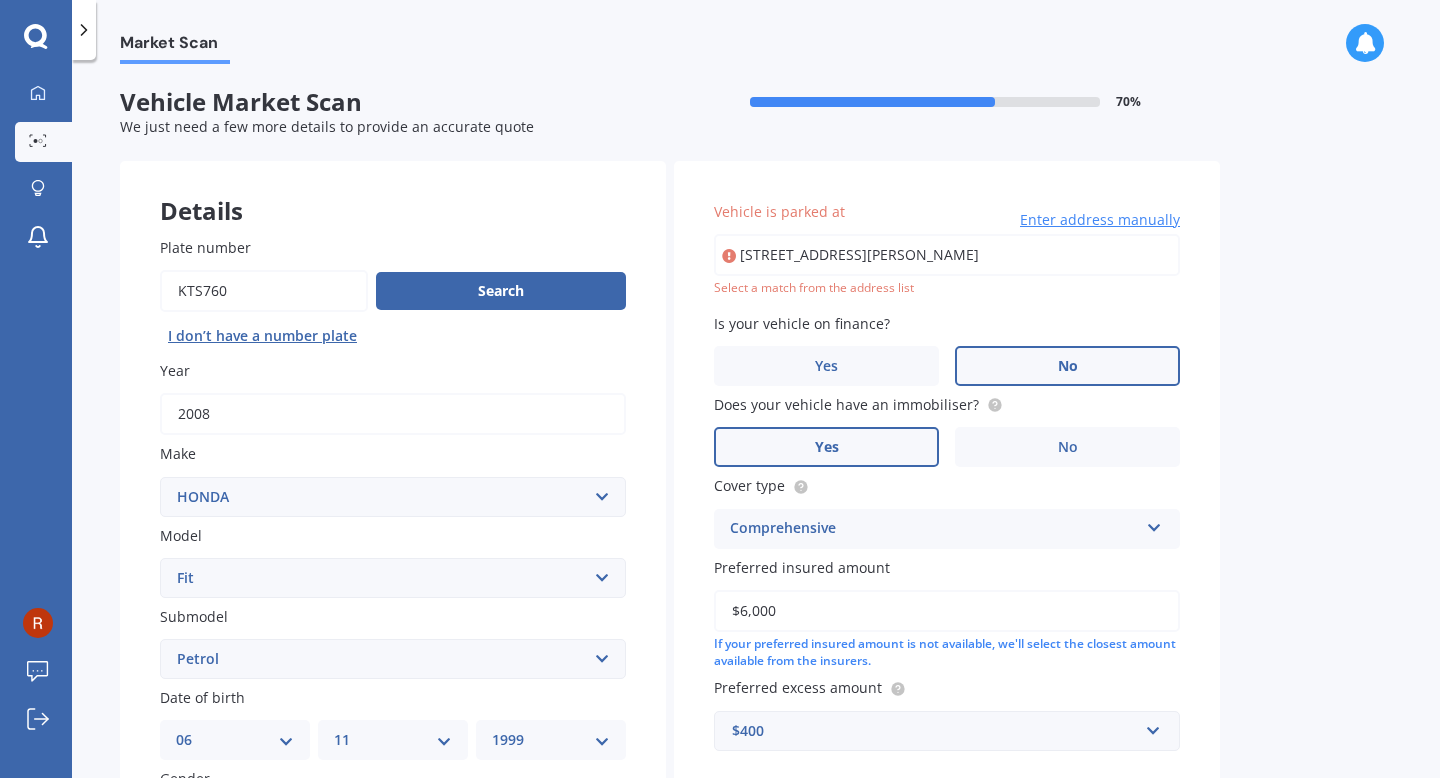 type on "[STREET_ADDRESS][PERSON_NAME]" 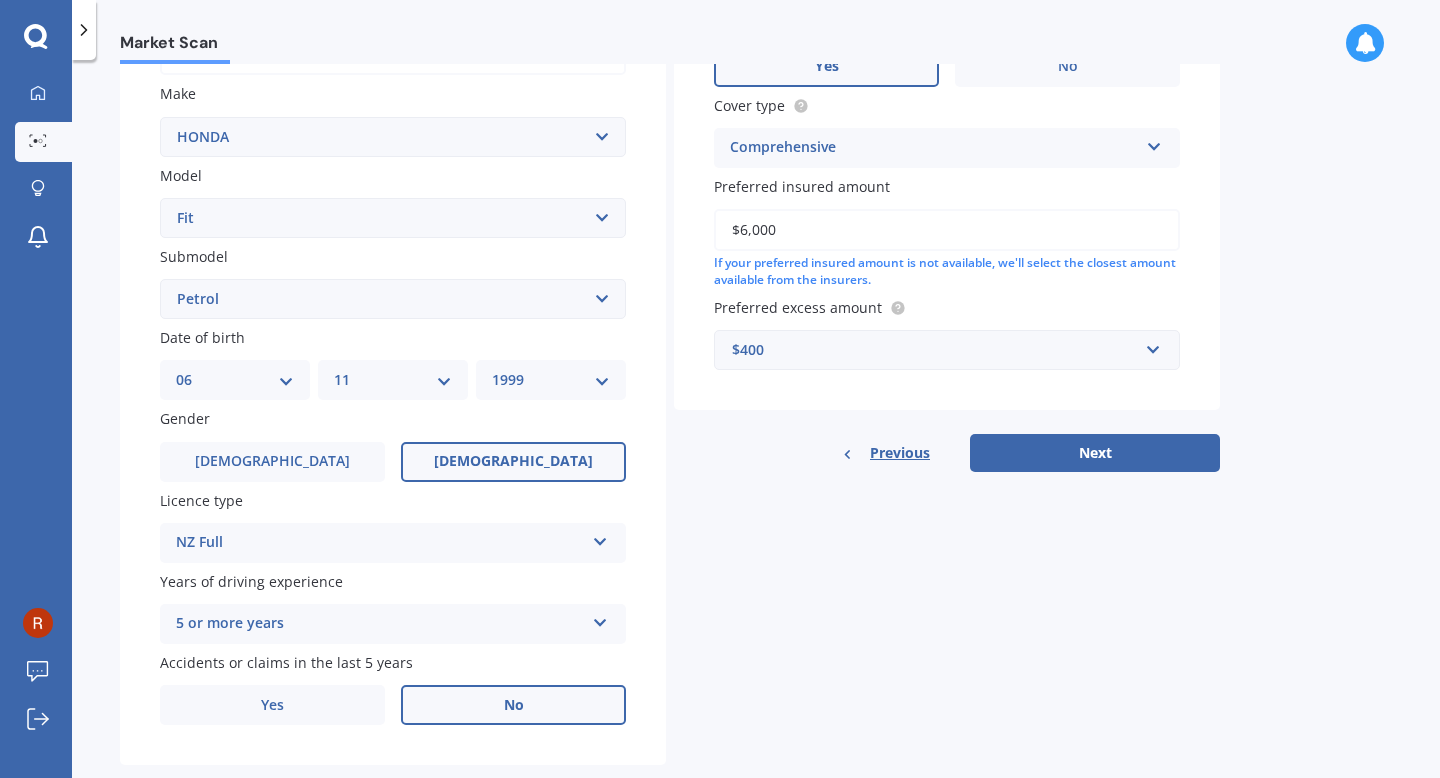scroll, scrollTop: 399, scrollLeft: 0, axis: vertical 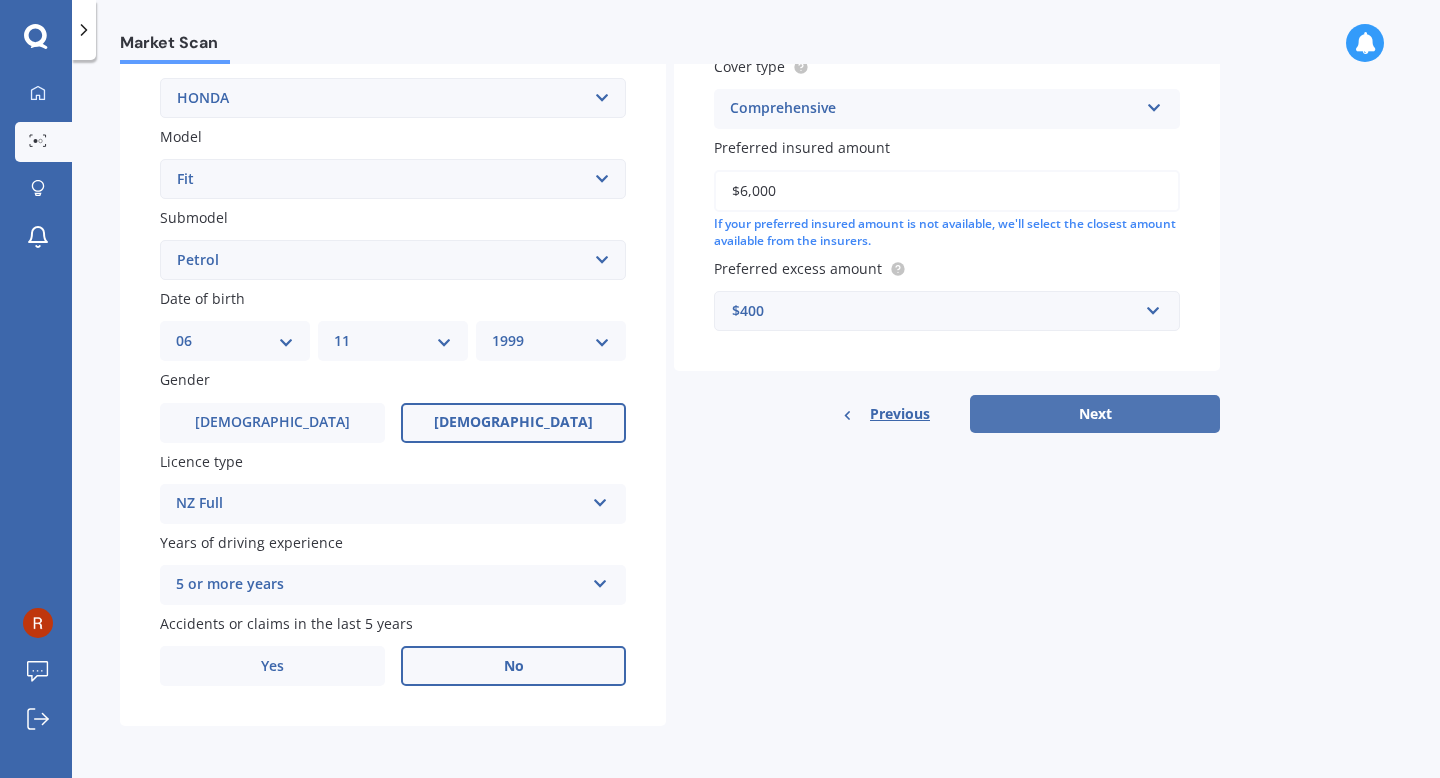 click on "Next" at bounding box center [1095, 414] 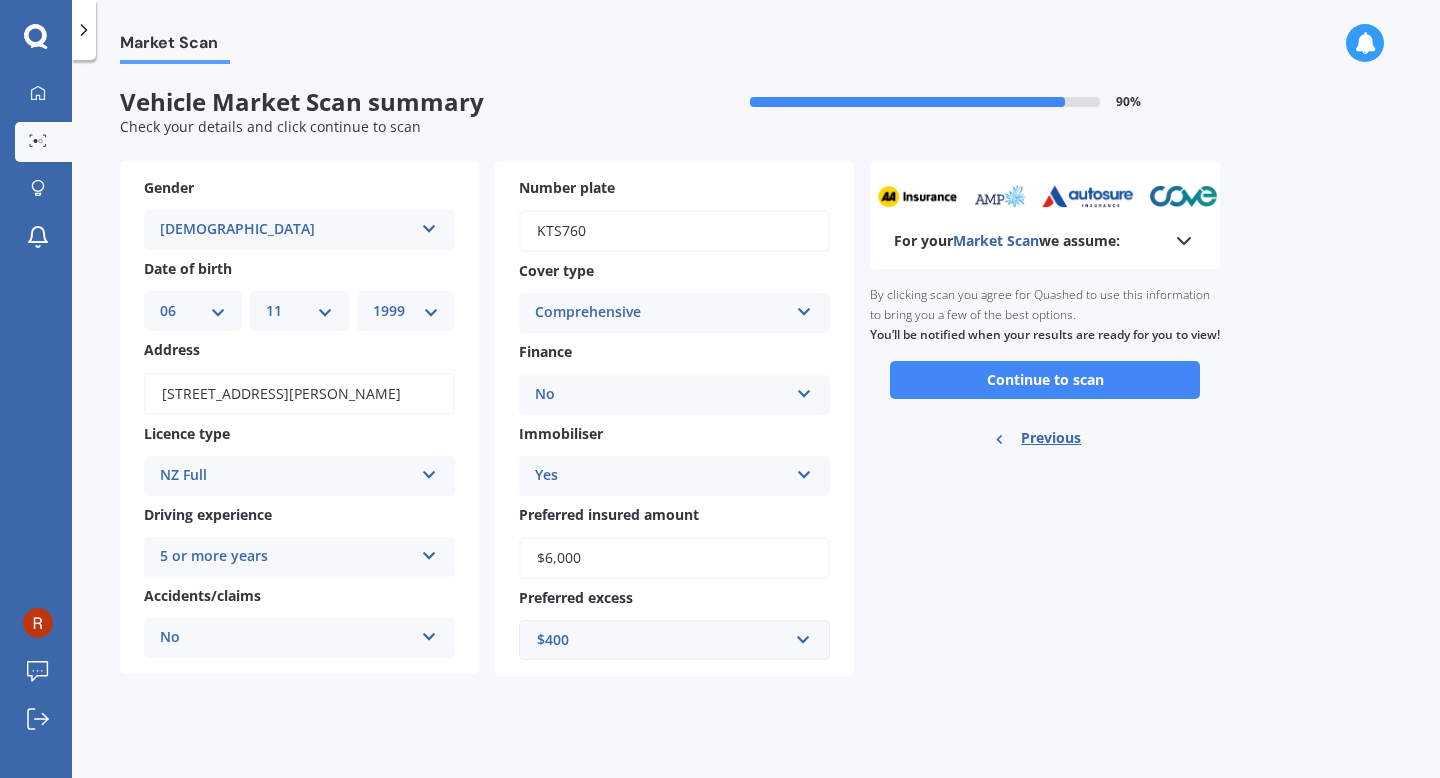 scroll, scrollTop: 0, scrollLeft: 0, axis: both 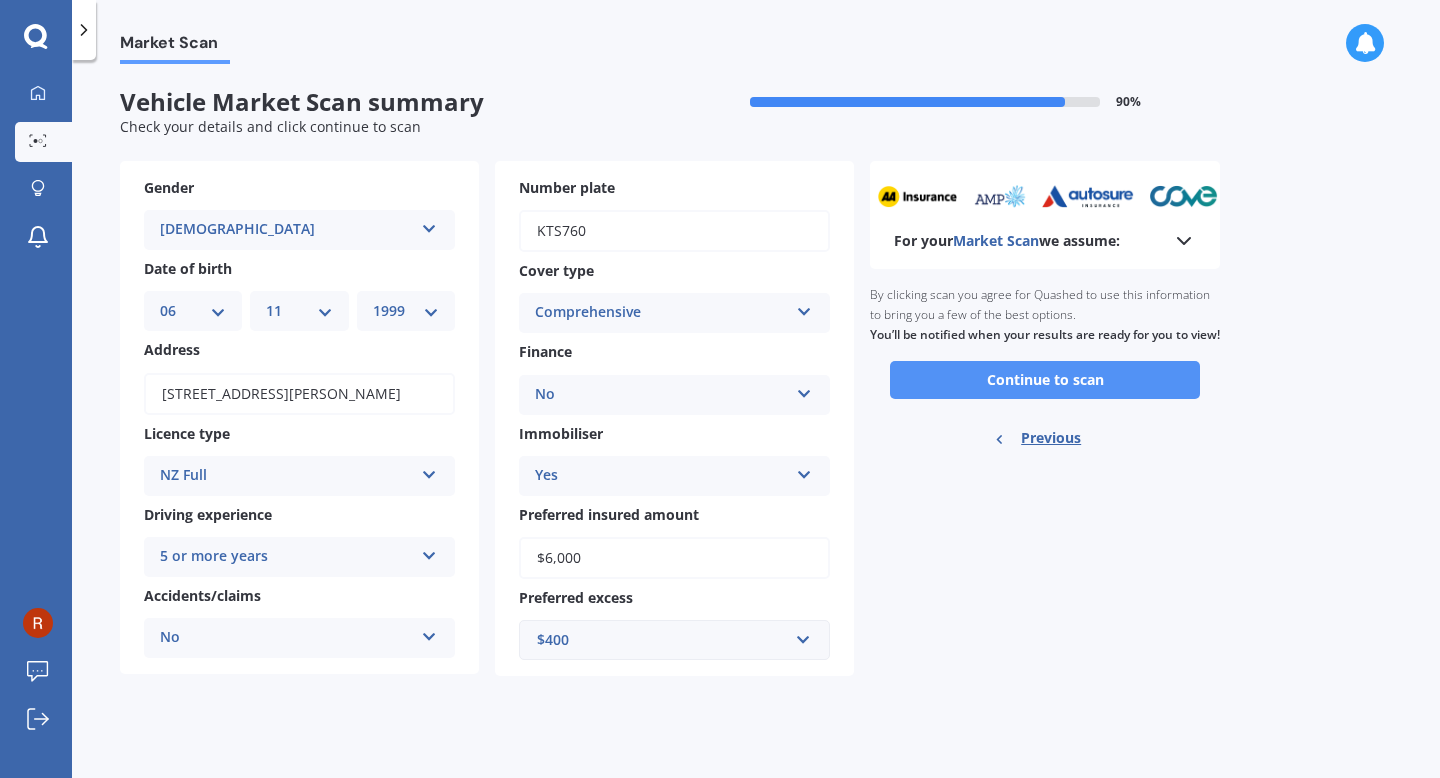 click on "Continue to scan" at bounding box center [1045, 380] 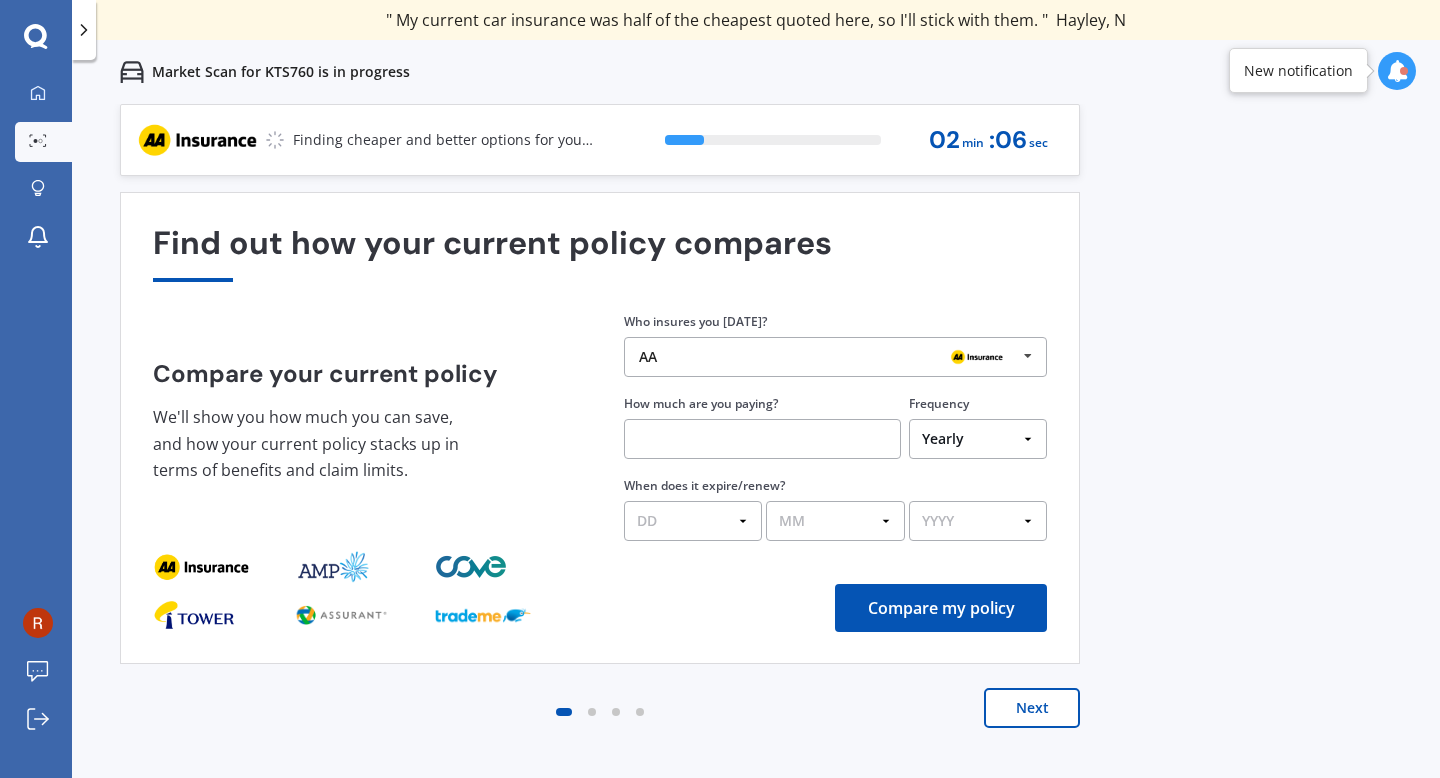 click on "Next" at bounding box center [1032, 708] 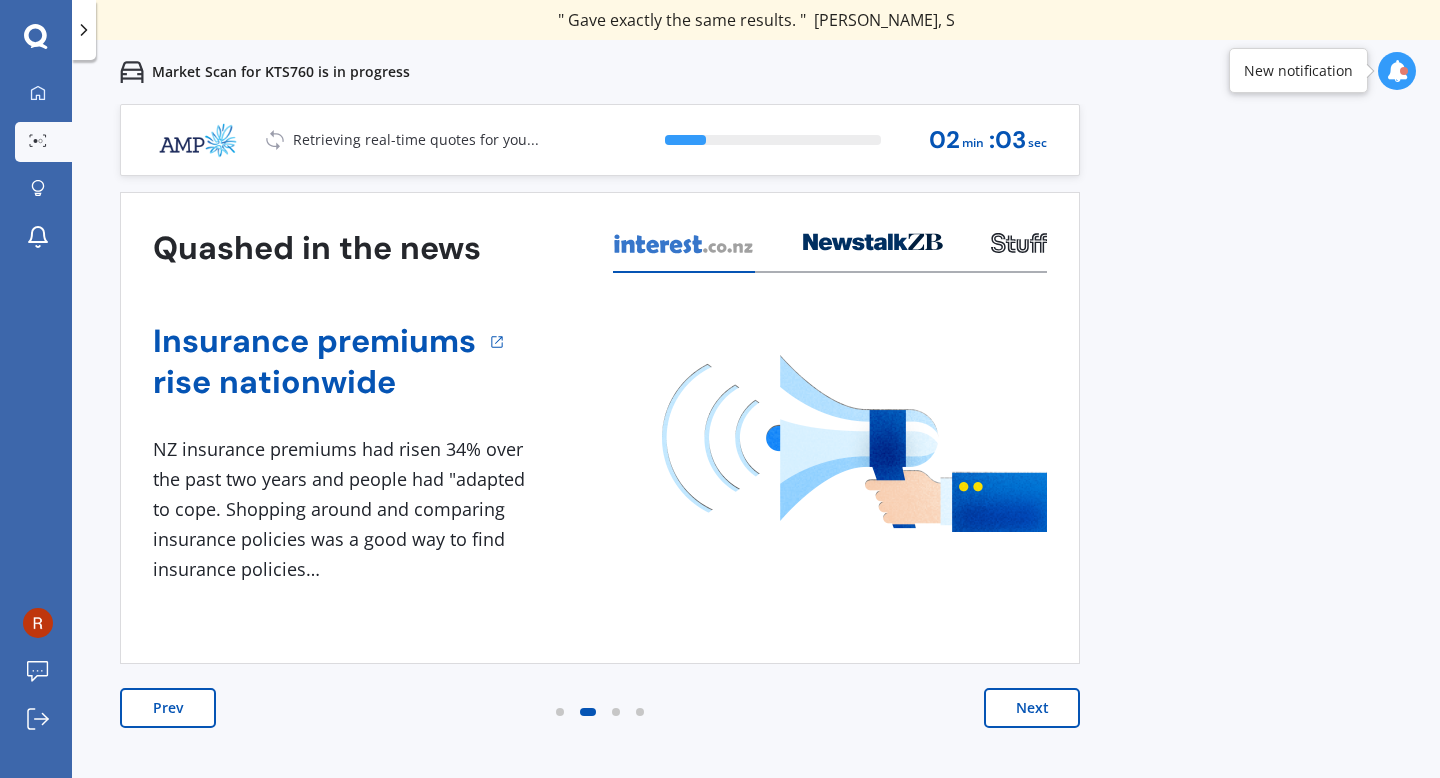 click on "Next" at bounding box center [1032, 708] 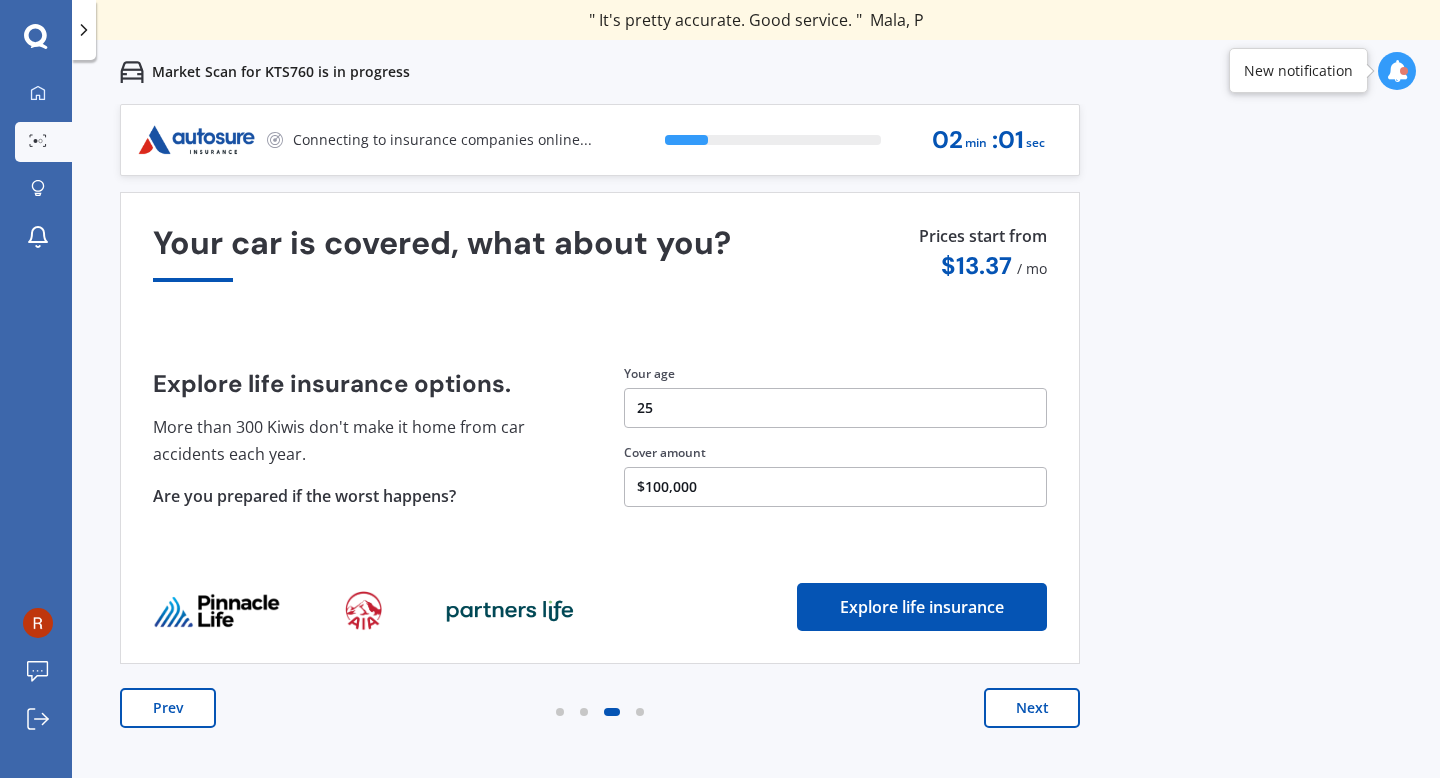 click on "Next" at bounding box center (1032, 708) 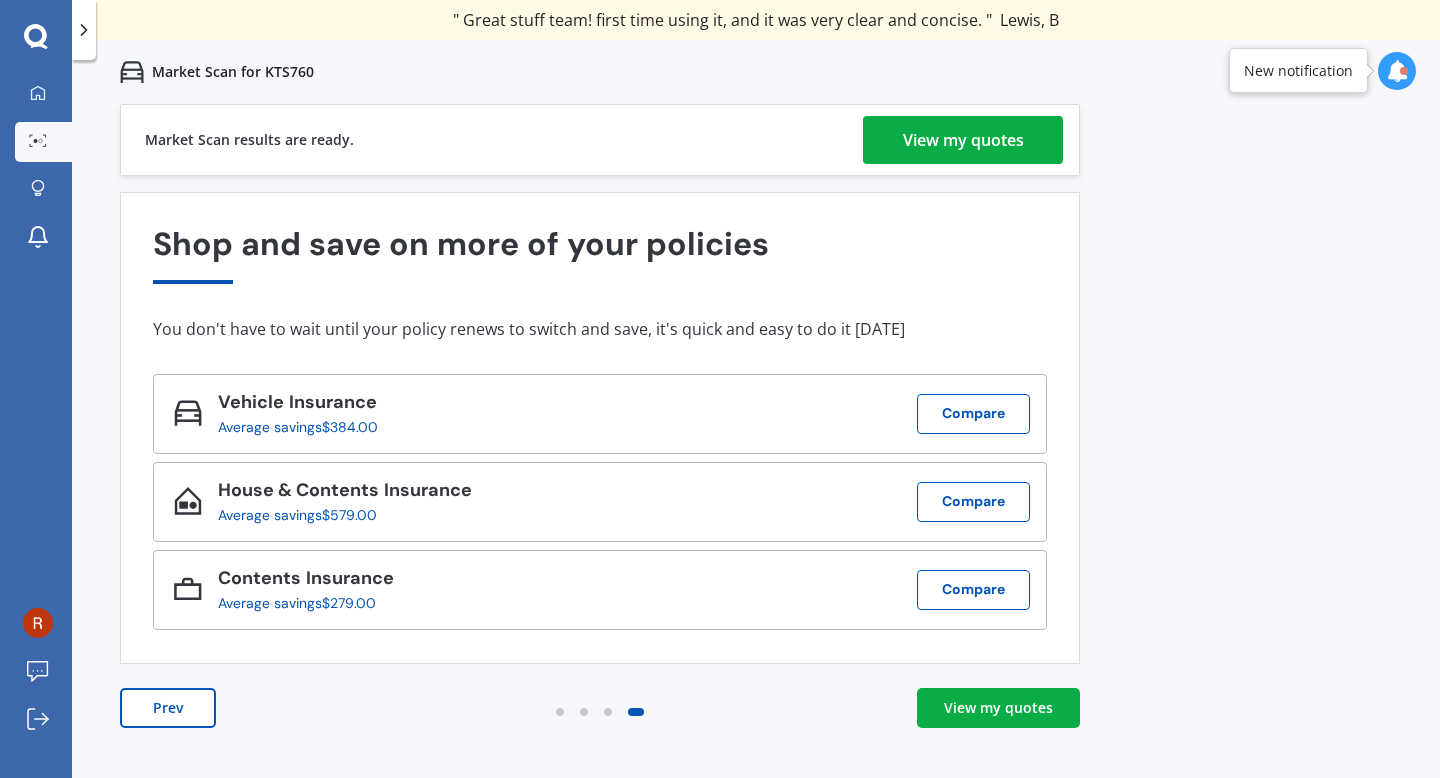 click on "View my quotes" at bounding box center [963, 140] 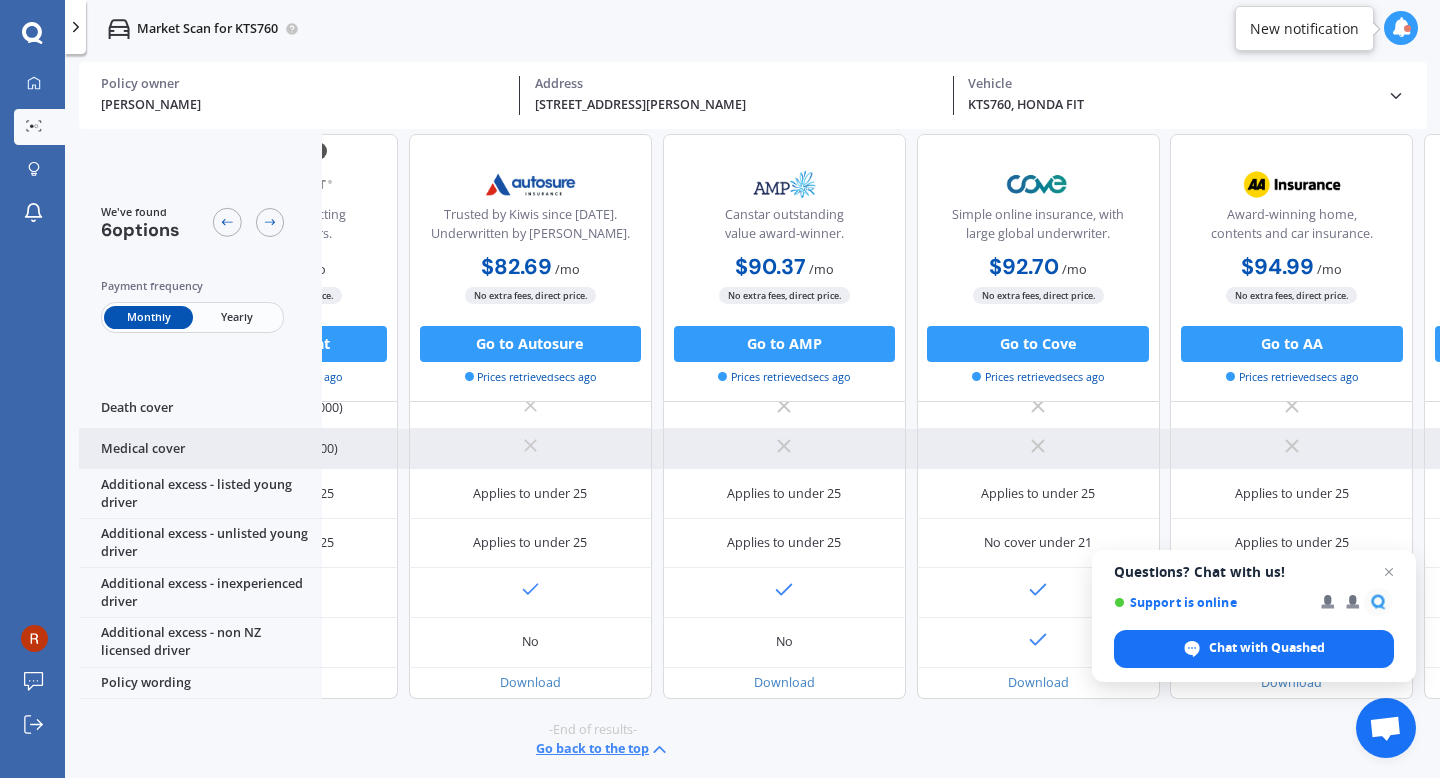 scroll, scrollTop: 944, scrollLeft: 0, axis: vertical 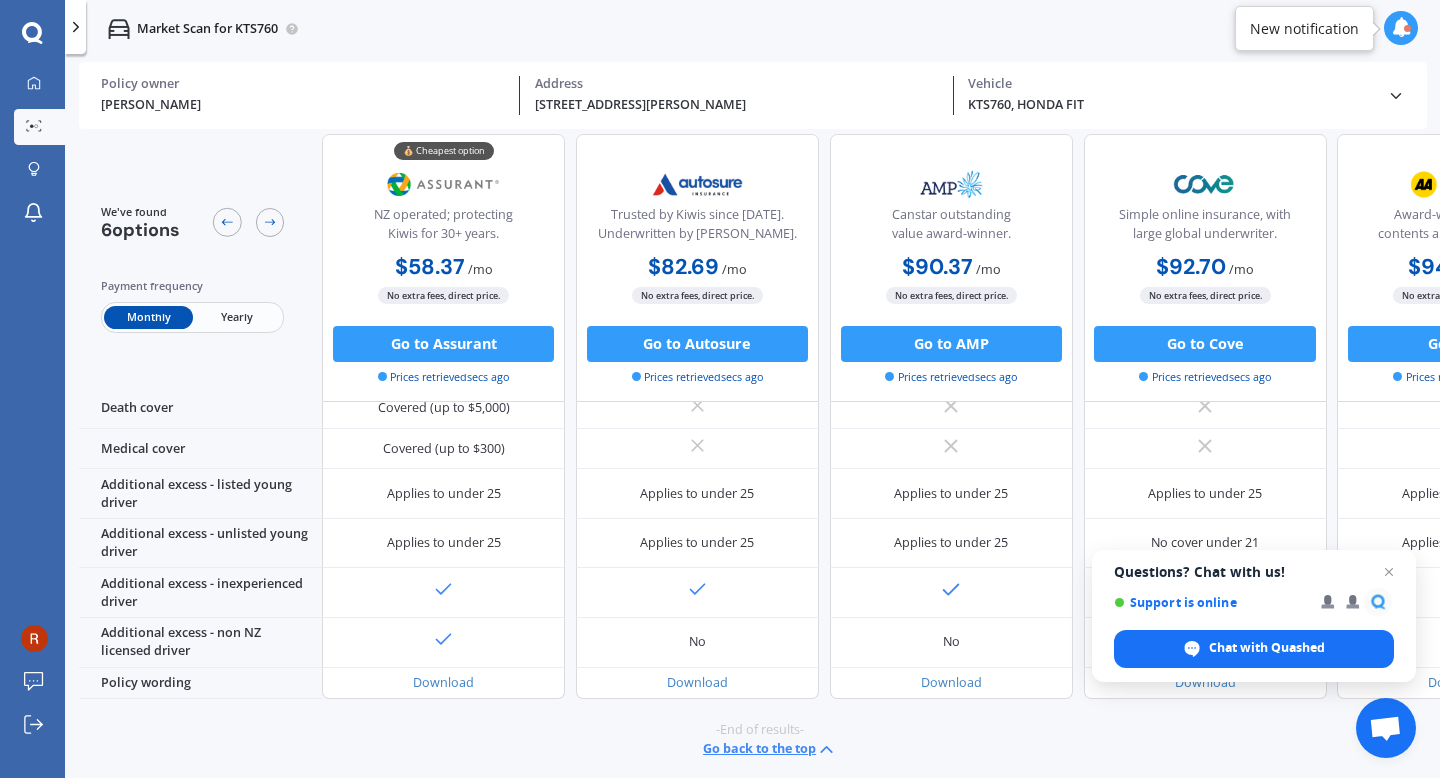 click on "Yearly" at bounding box center [237, 316] 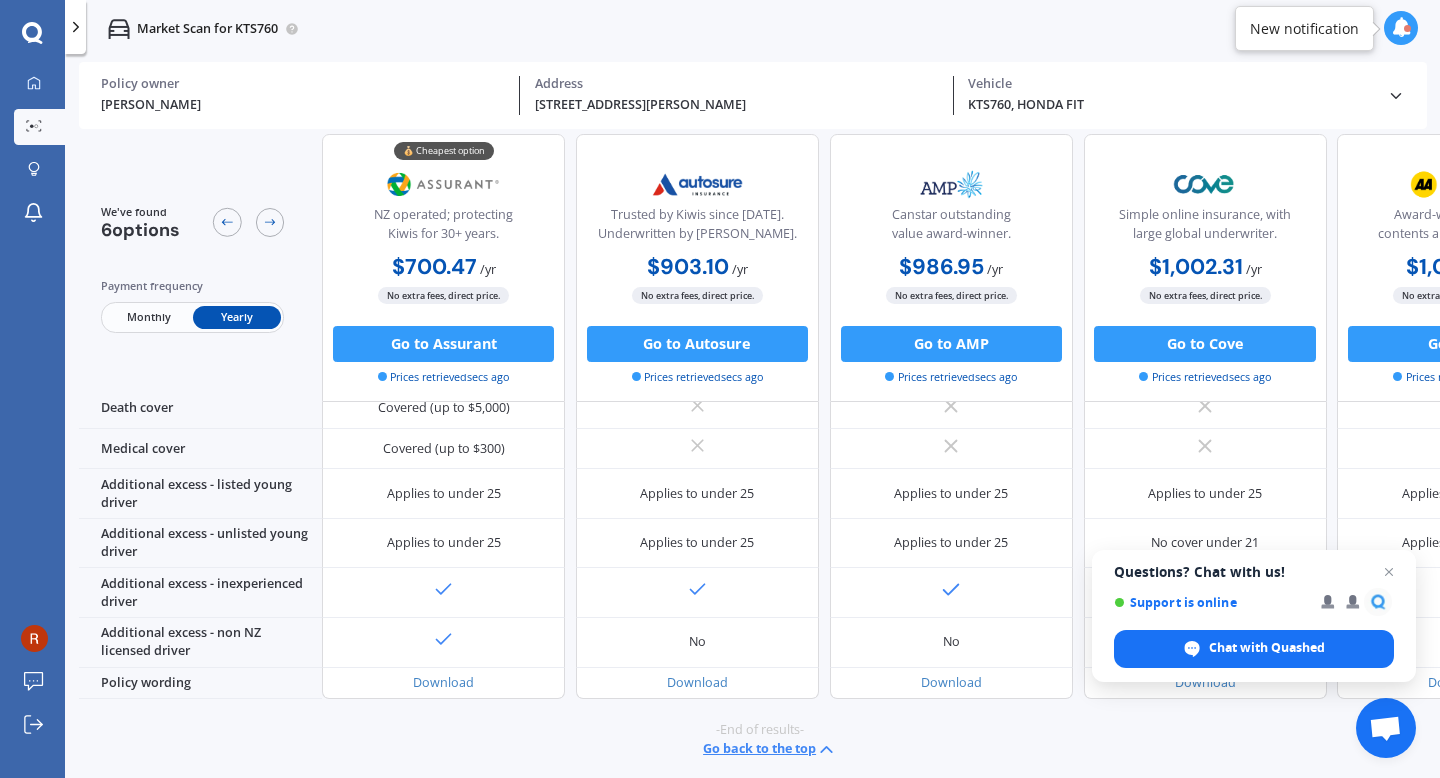 click on "Monthly" at bounding box center [148, 316] 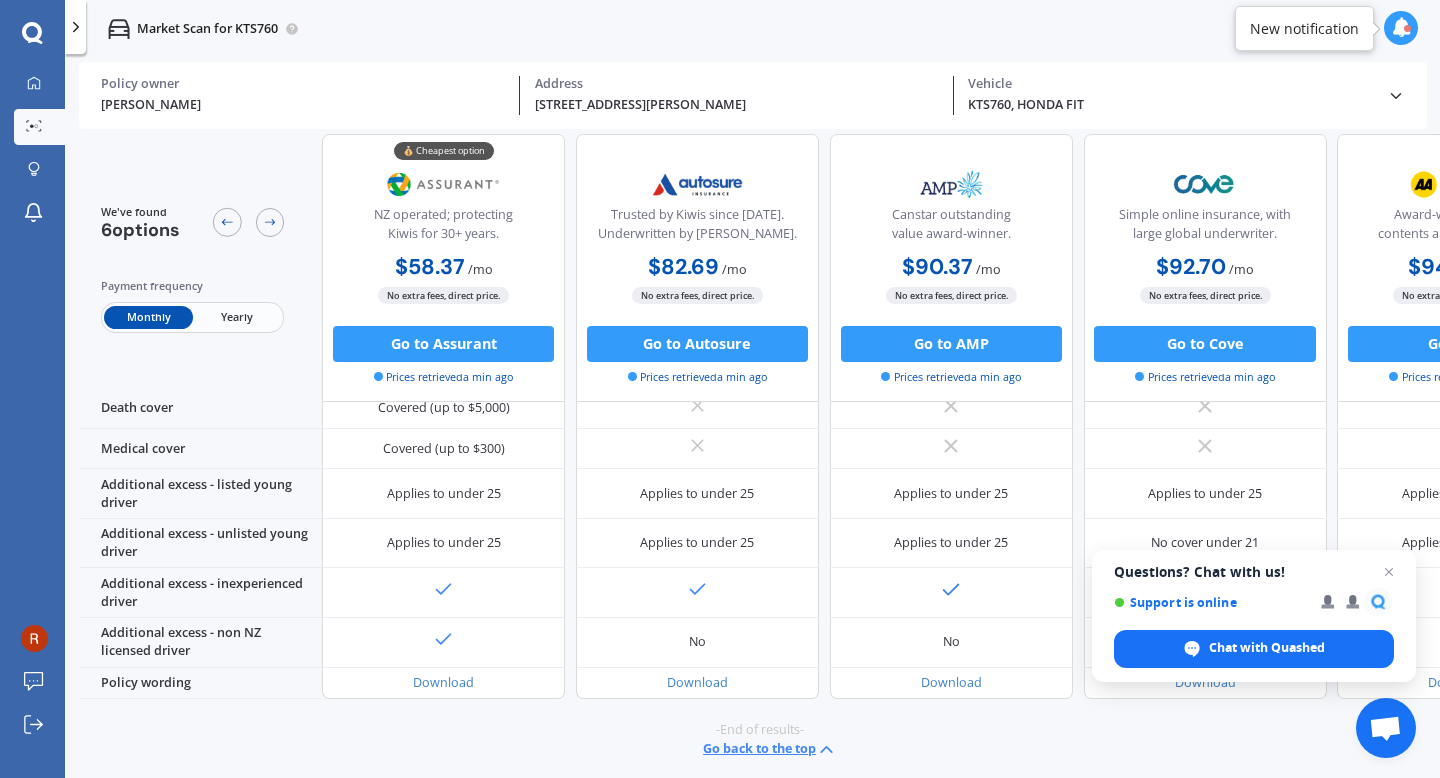 click on "Yearly" at bounding box center [237, 316] 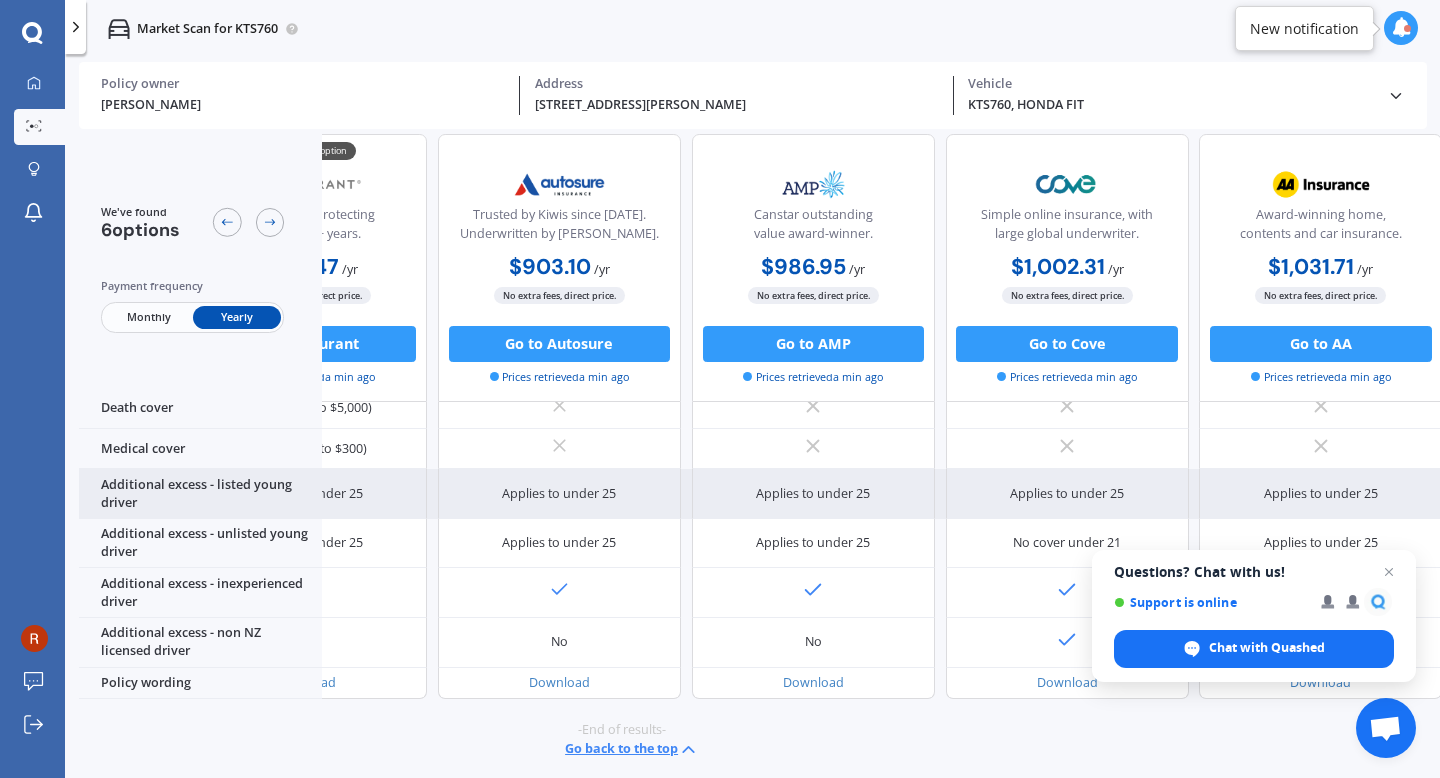 scroll, scrollTop: 944, scrollLeft: 0, axis: vertical 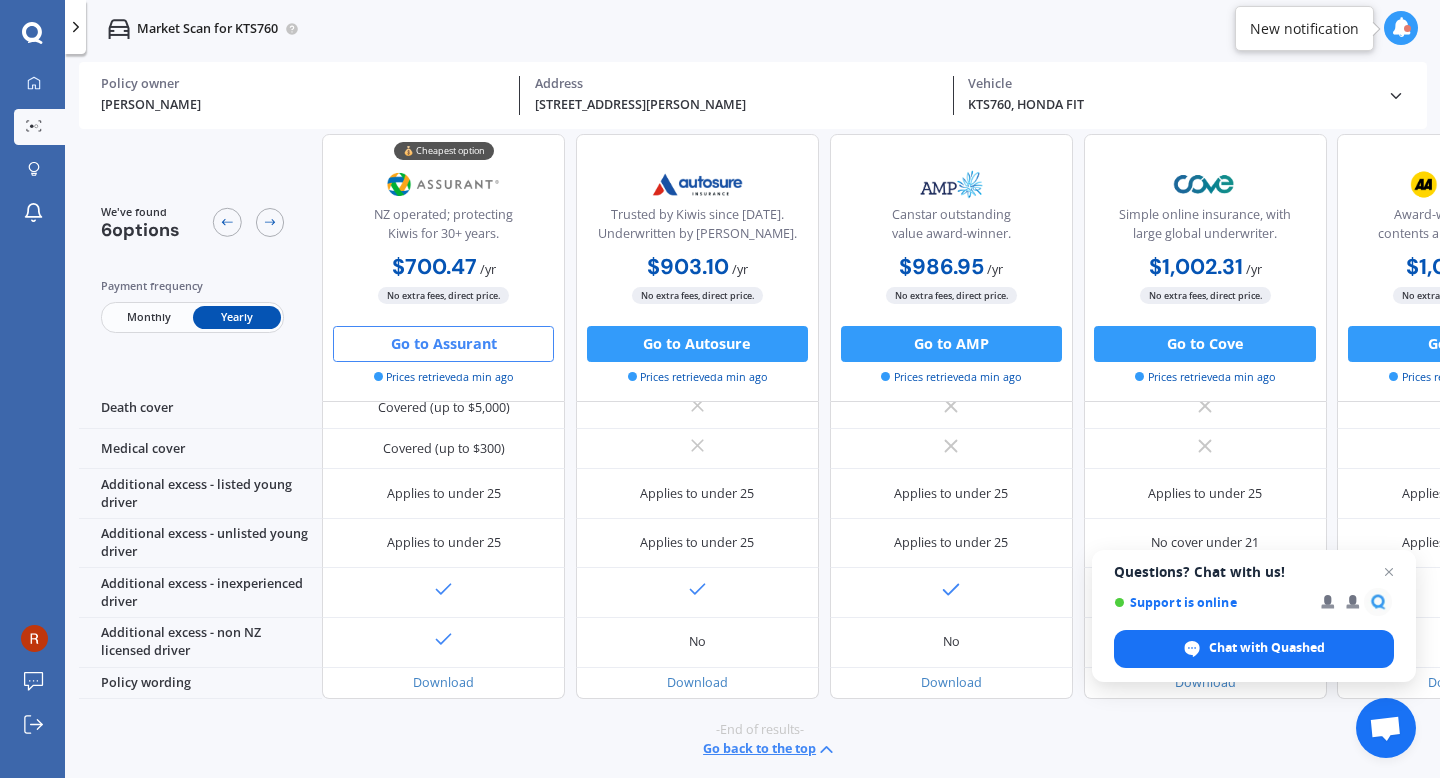 click on "Go to Assurant" at bounding box center (443, 343) 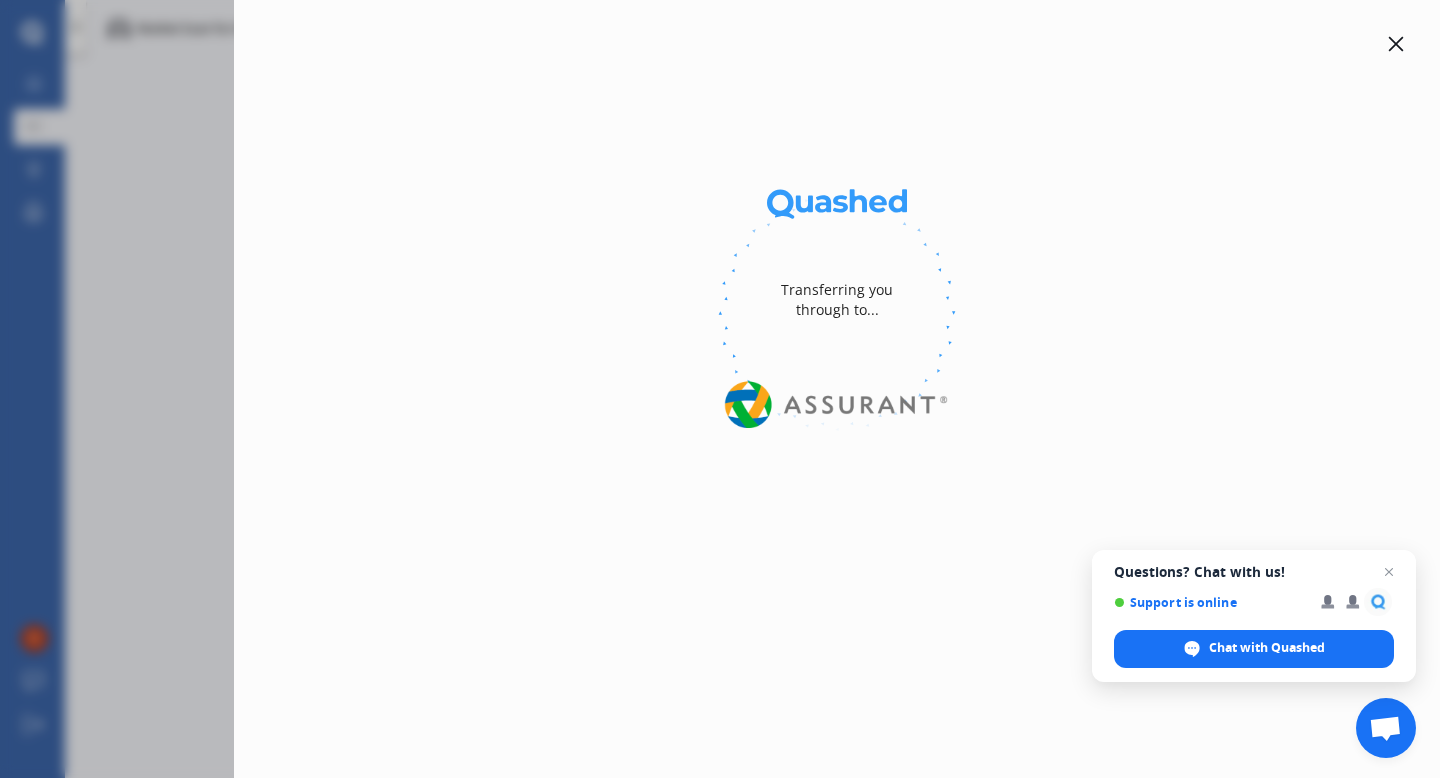 click at bounding box center [1389, 572] 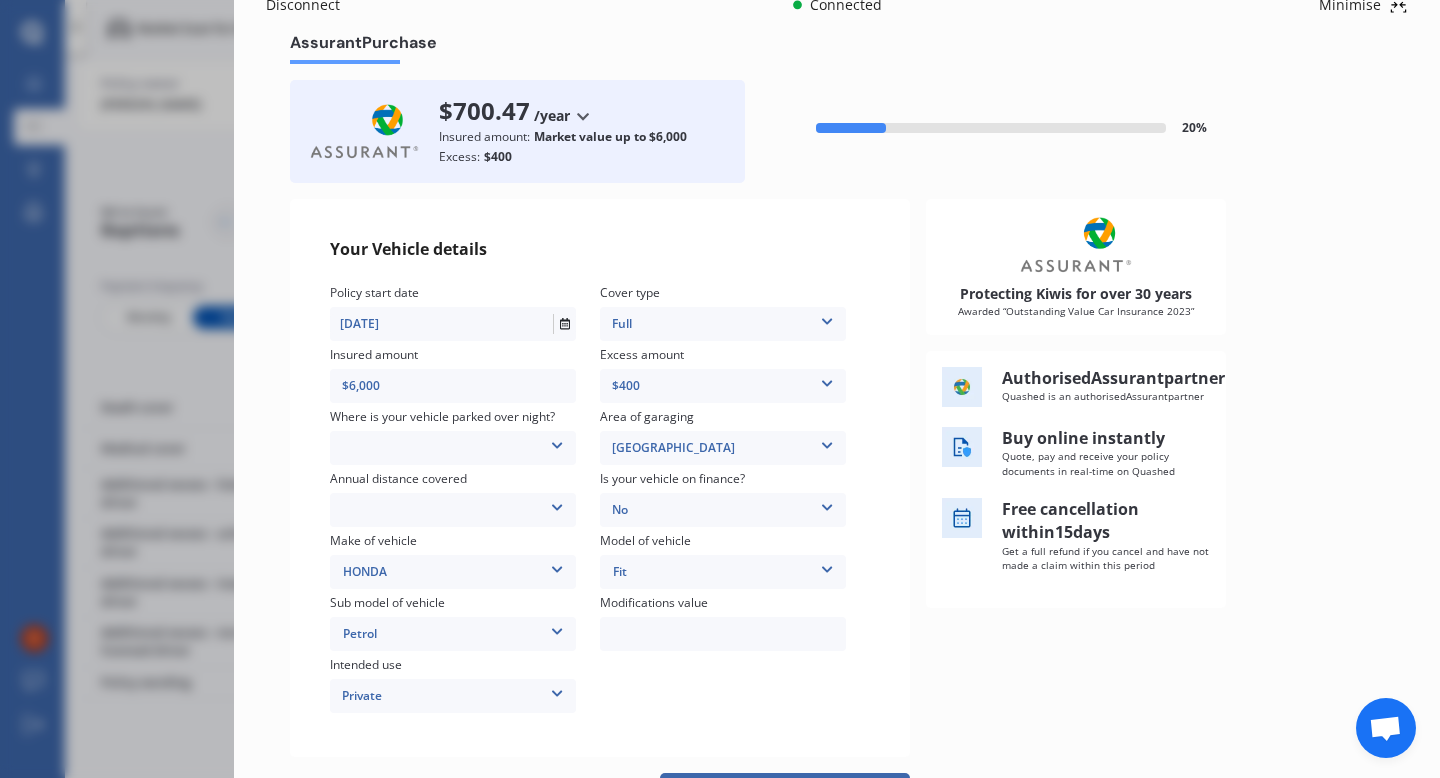 scroll, scrollTop: 29, scrollLeft: 0, axis: vertical 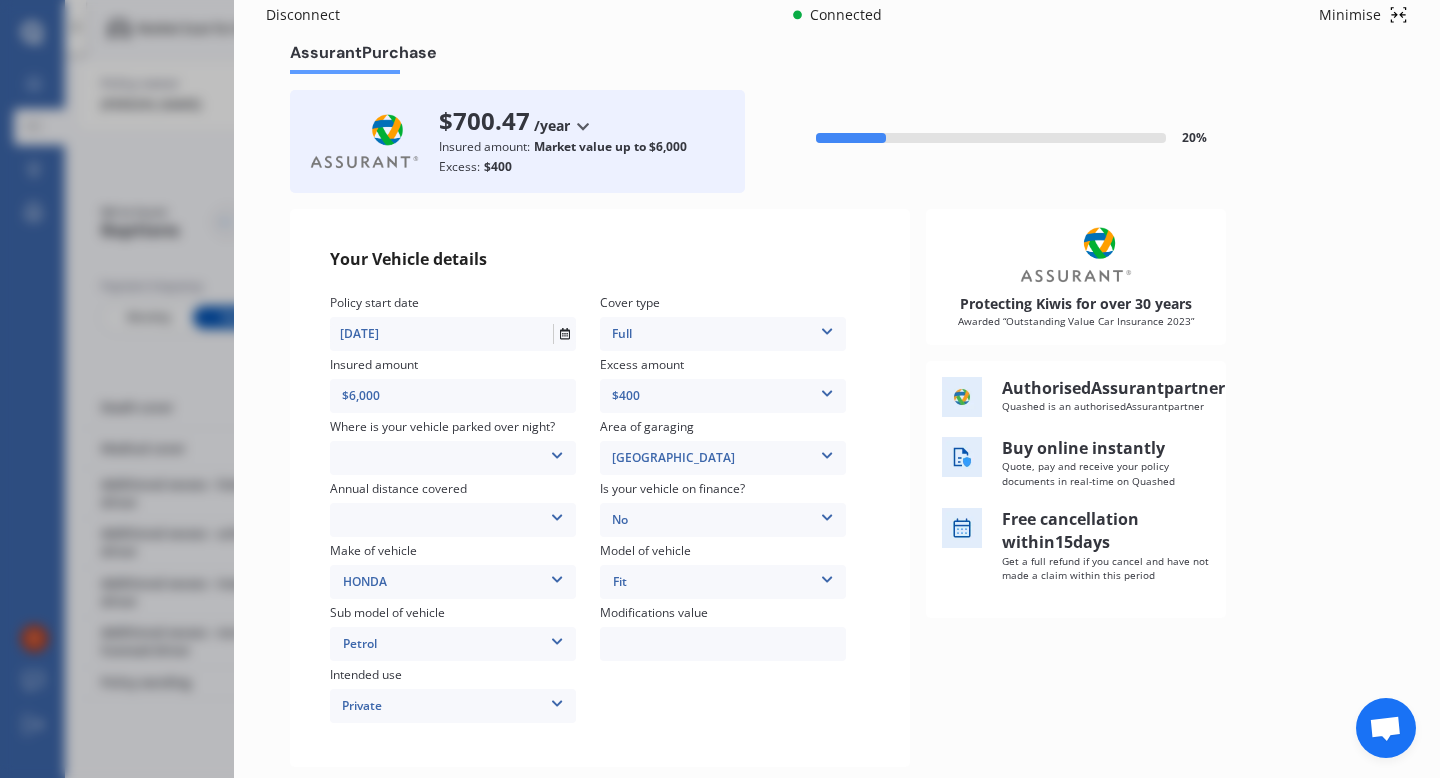 click on "Disconnect Connected Minimise Yearly Monthly $700.47 / yr Assurant  Purchase $700.47 /year /year /month Insured amount: Market value up to $6,000 Excess: $400 20 % Your Vehicle details Policy start date [DATE] Cover type Full 3rd Party 3rd Party Fire & Theft Full Insured amount $6,000 Excess amount $400 $400 $900 $1,400 Where is your vehicle parked over night? In a garage On own property On street or road Area of garaging [GEOGRAPHIC_DATA] [GEOGRAPHIC_DATA] [GEOGRAPHIC_DATA] [GEOGRAPHIC_DATA] / [PERSON_NAME] / [GEOGRAPHIC_DATA] [GEOGRAPHIC_DATA] [GEOGRAPHIC_DATA] [GEOGRAPHIC_DATA] Howick / [GEOGRAPHIC_DATA] / [GEOGRAPHIC_DATA] [GEOGRAPHIC_DATA] / [GEOGRAPHIC_DATA] [GEOGRAPHIC_DATA] [GEOGRAPHIC_DATA] [GEOGRAPHIC_DATA] [GEOGRAPHIC_DATA] [GEOGRAPHIC_DATA] [GEOGRAPHIC_DATA] [GEOGRAPHIC_DATA] / [GEOGRAPHIC_DATA] [GEOGRAPHIC_DATA] [GEOGRAPHIC_DATA] [GEOGRAPHIC_DATA] [GEOGRAPHIC_DATA] Annual distance covered Low (less than 15,000km per year) Average (15,000-30,000km per year) High (30,000+km per year) Is your vehicle on finance? No No Yes Make of vehicle HONDA AC ALFA ROMEO ASTON [PERSON_NAME] AUDI AUSTIN BEDFORD Bentley BMW BYD CADILLAC CAN-AM CHERY CHEVROLET" at bounding box center (720, 389) 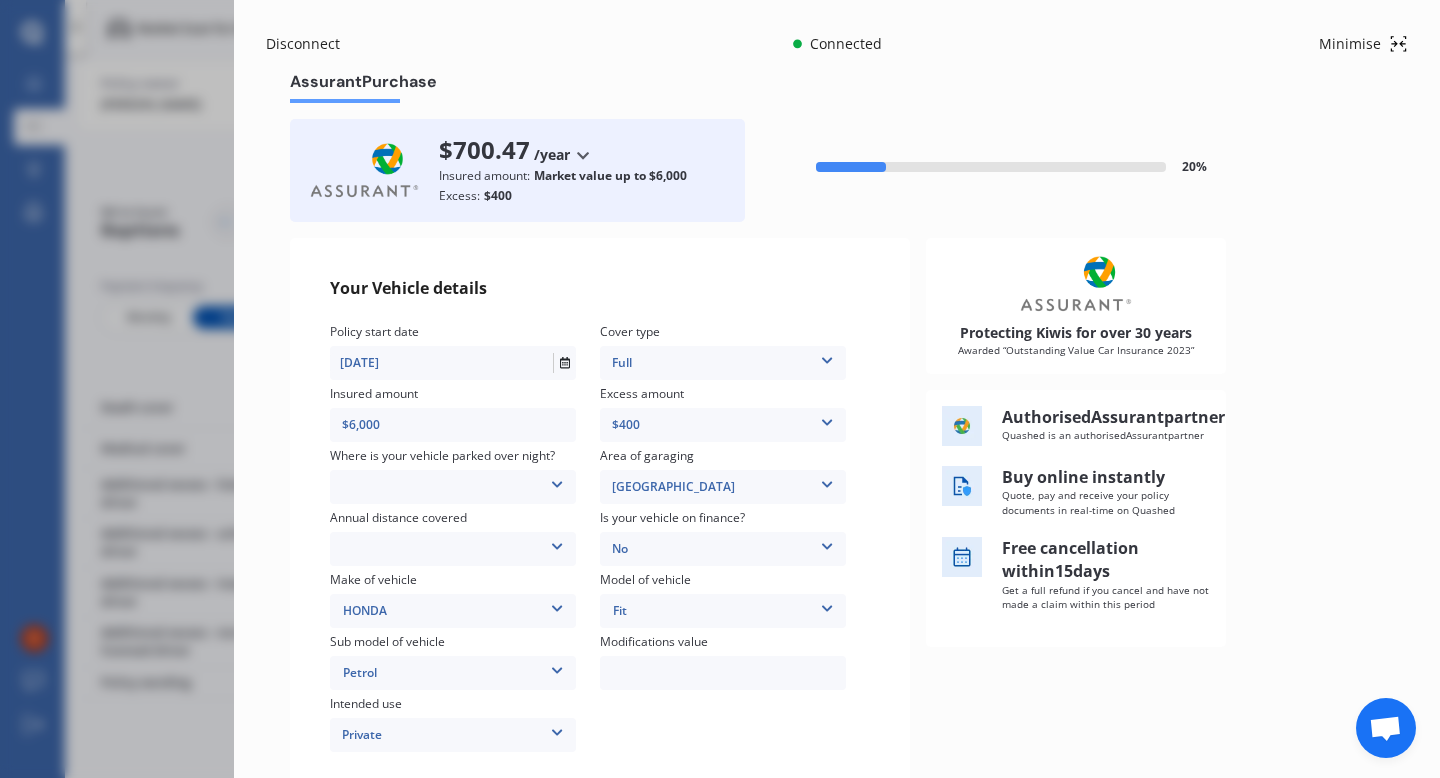click 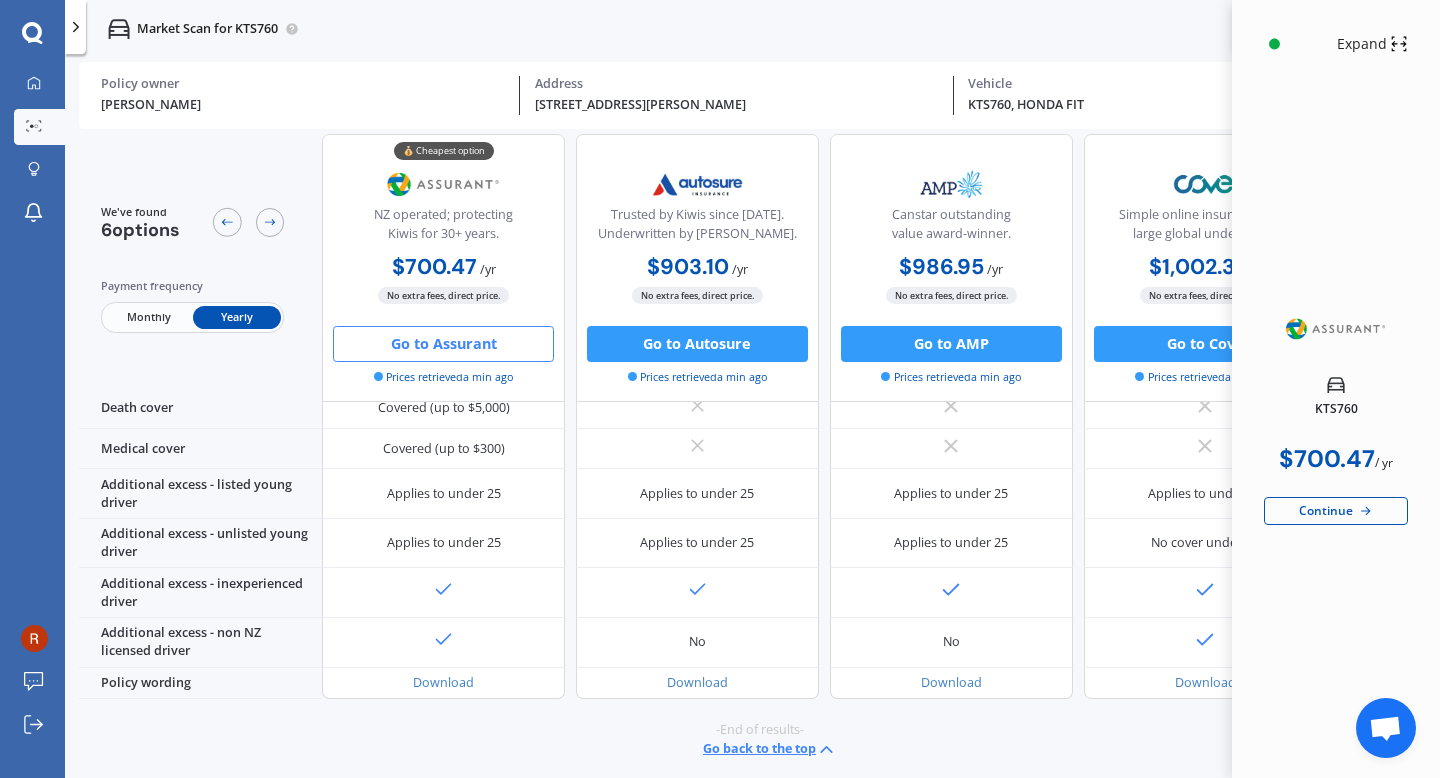 click on "Monthly" at bounding box center (148, 316) 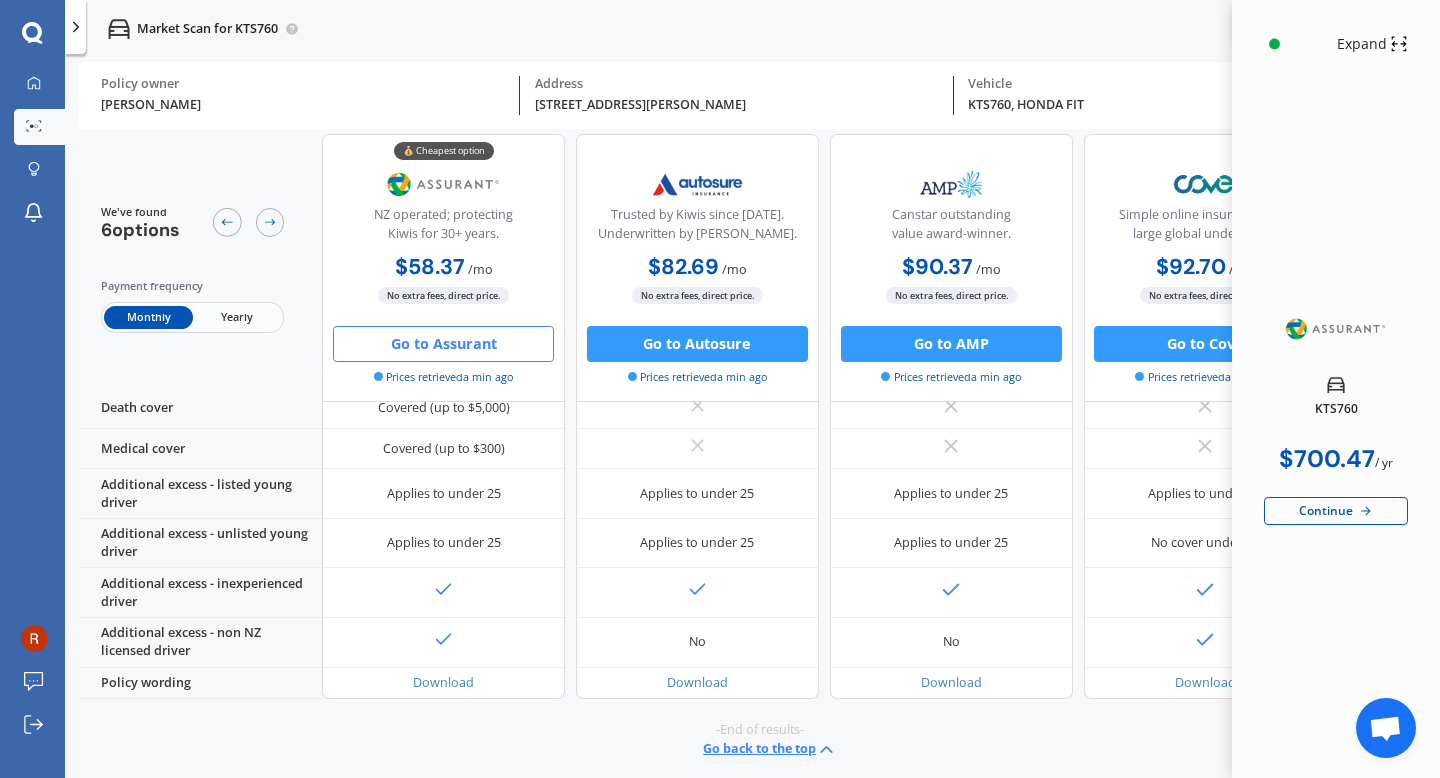 click on "Go to Assurant" at bounding box center [443, 343] 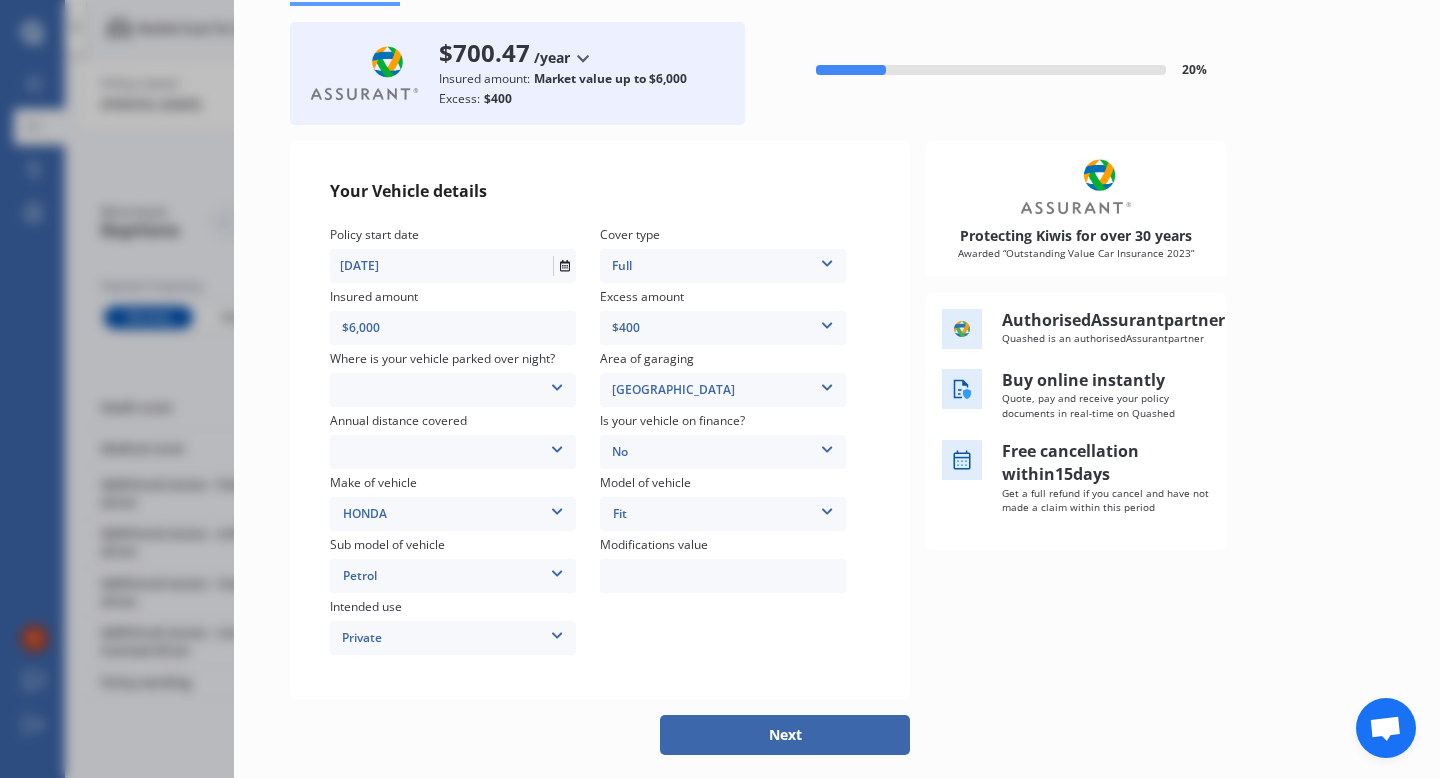 scroll, scrollTop: 104, scrollLeft: 0, axis: vertical 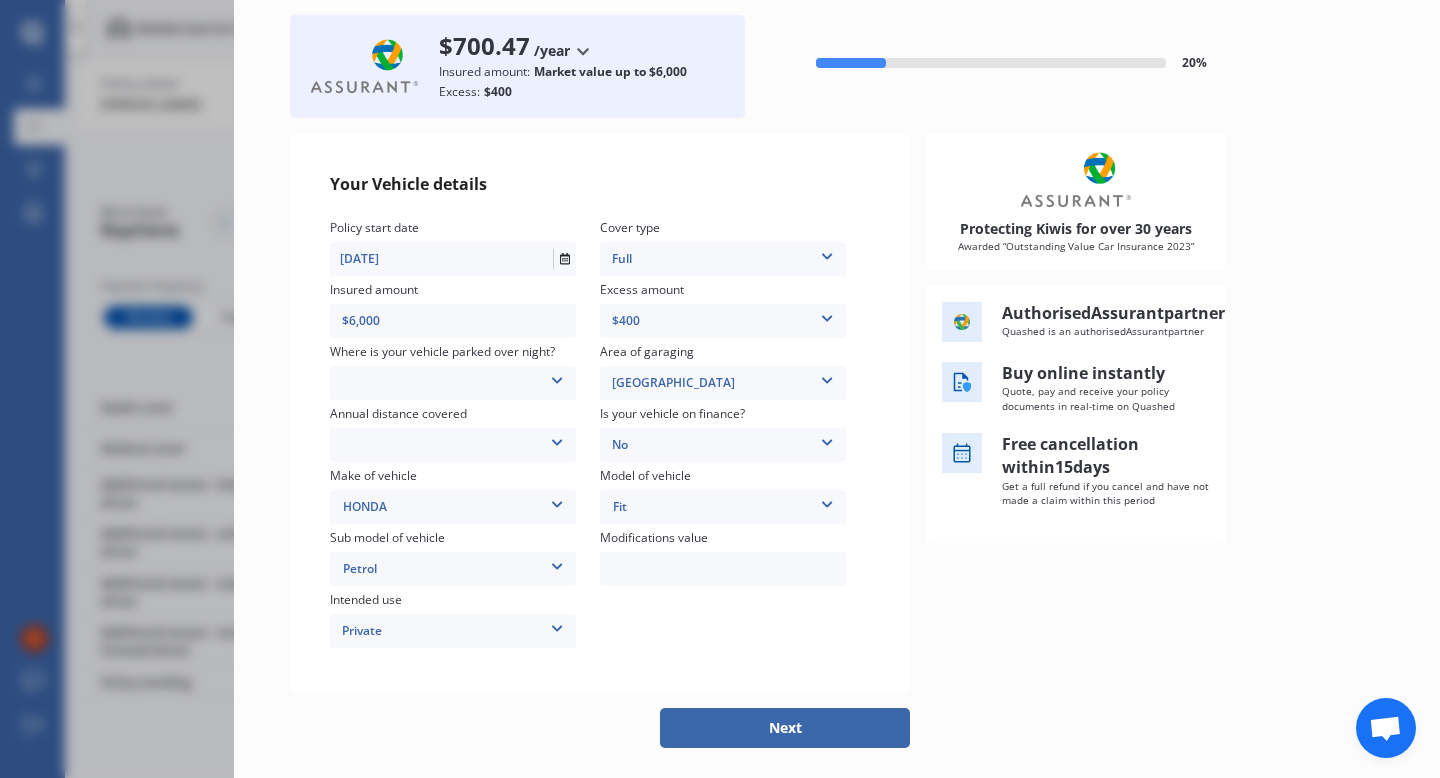 click on "$400" at bounding box center (723, 321) 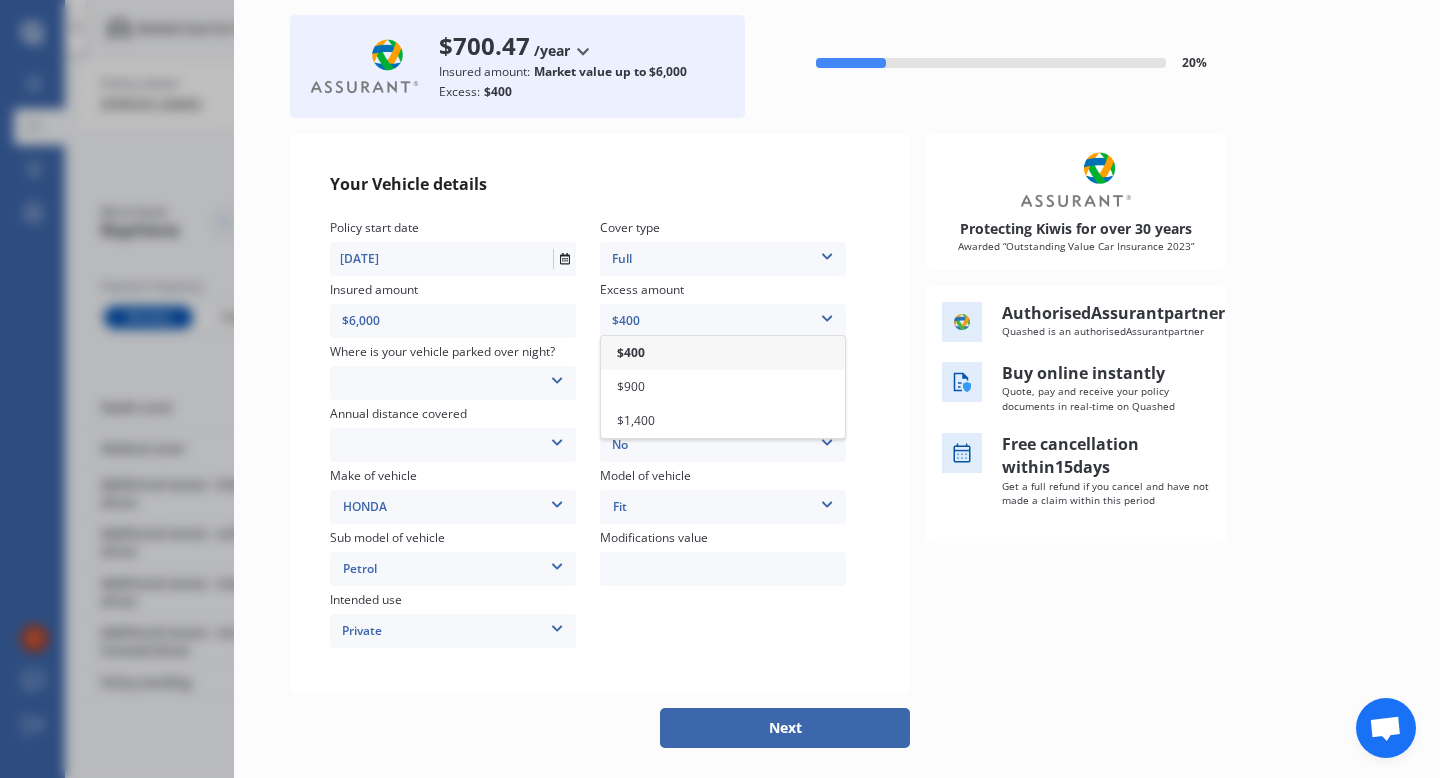 click on "Excess amount $400 $400 $900 $1,400" at bounding box center (735, 311) 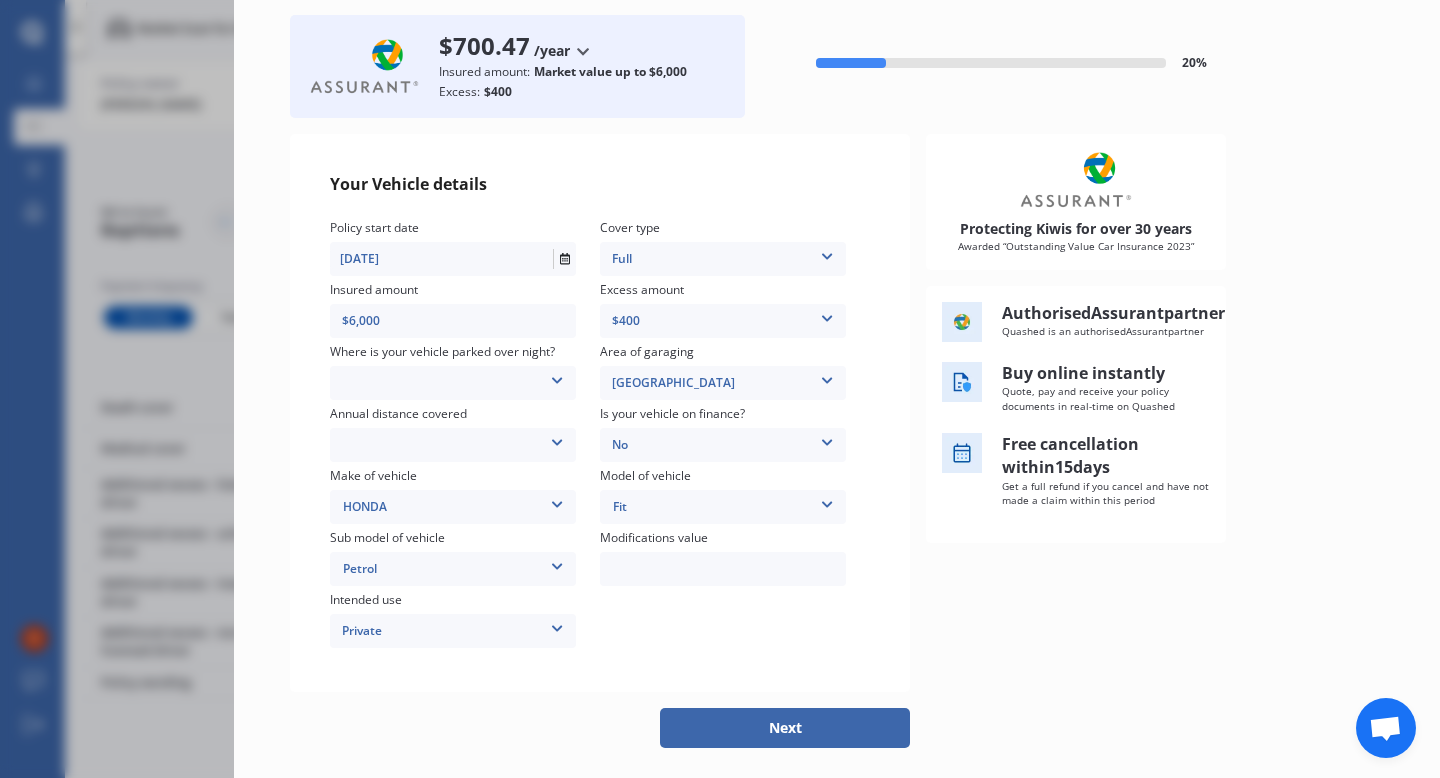 click on "In a garage On own property On street or road" at bounding box center (453, 383) 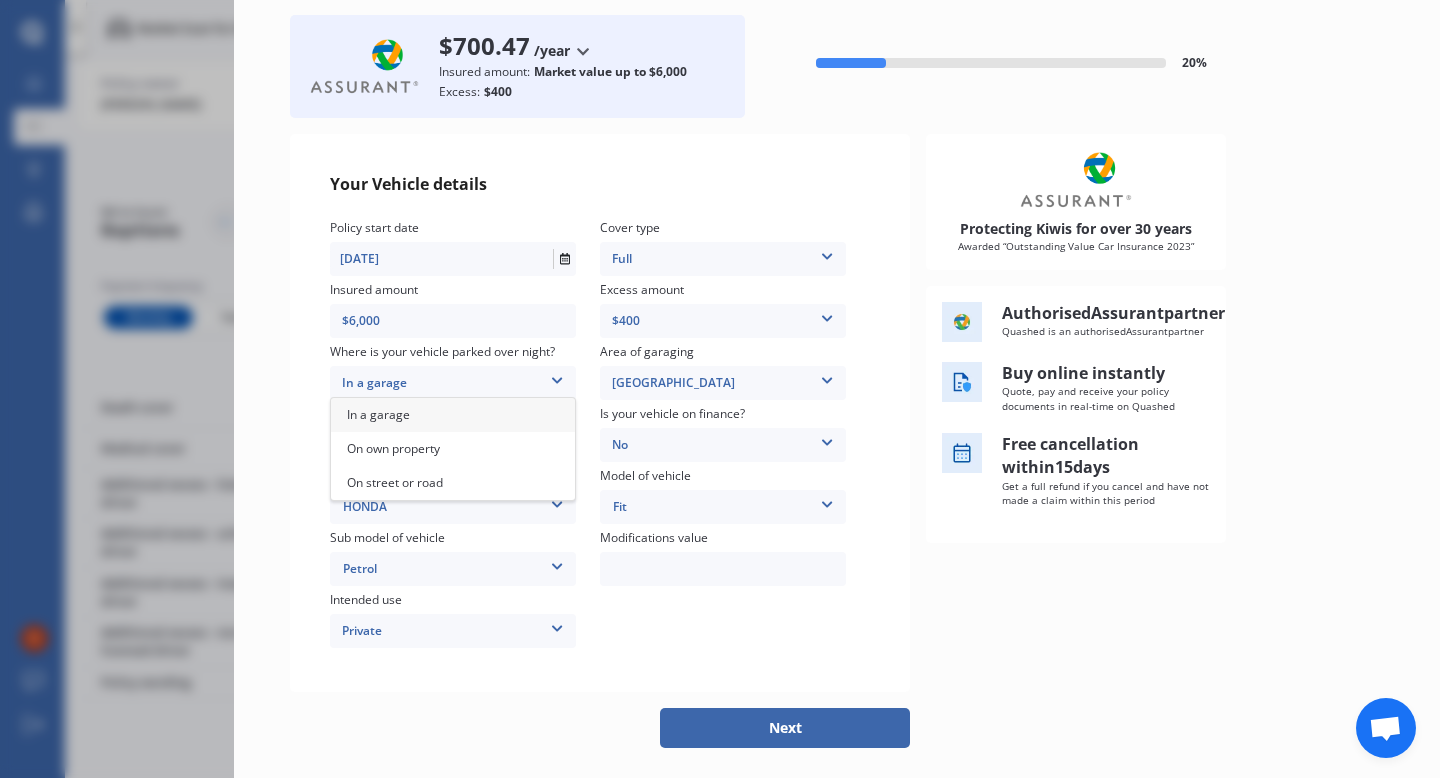 click on "In a garage" at bounding box center (453, 415) 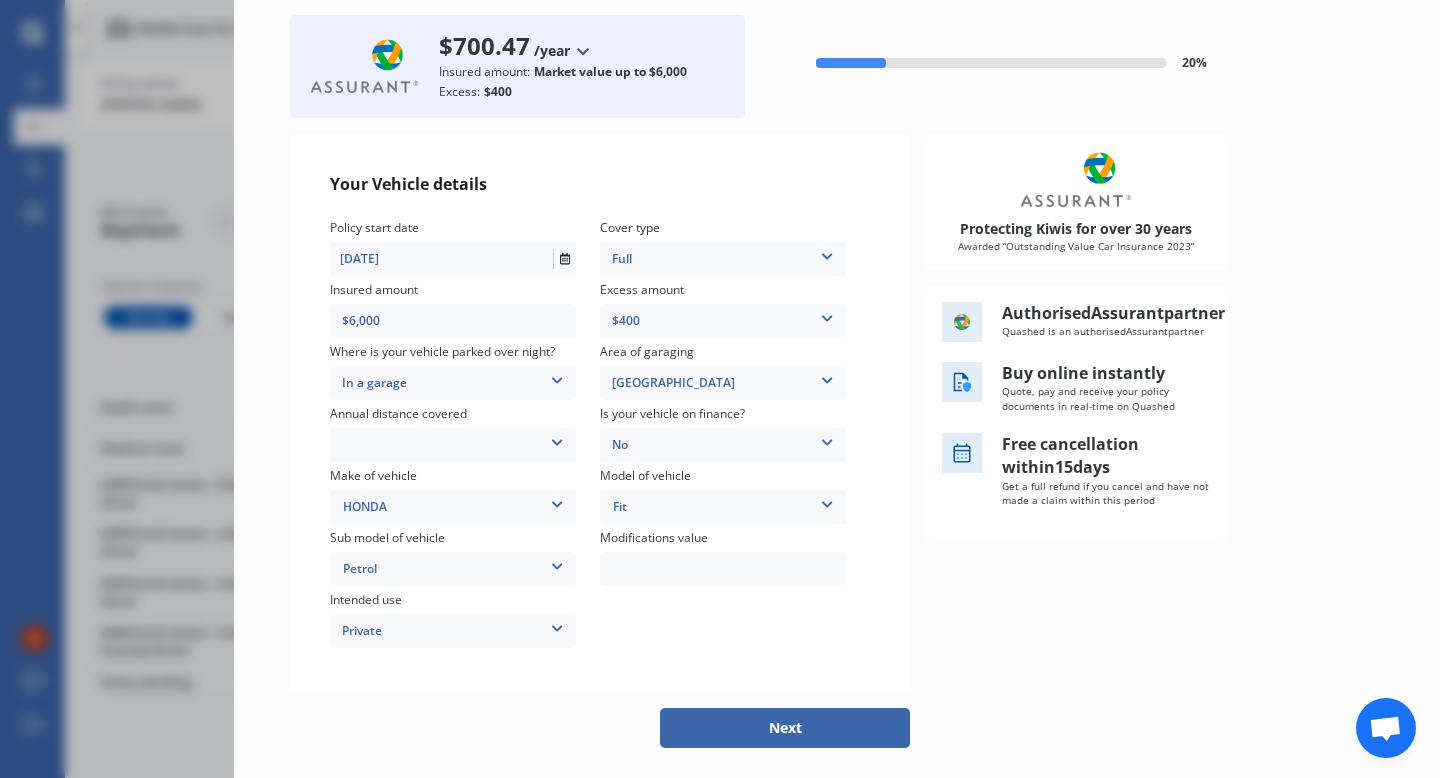 click on "Low (less than 15,000km per year) Average (15,000-30,000km per year) High (30,000+km per year)" at bounding box center (453, 445) 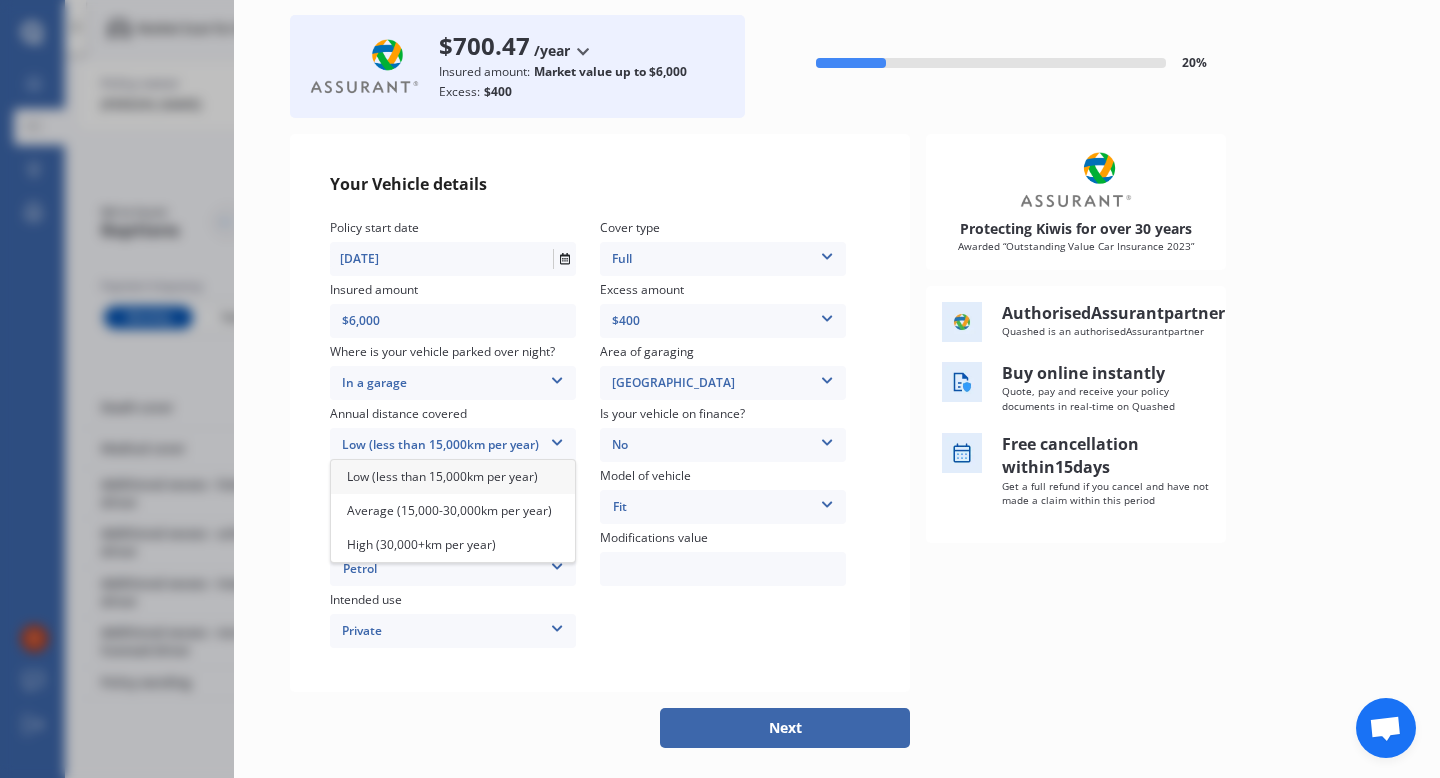 click on "Low (less than 15,000km per year)" at bounding box center (442, 476) 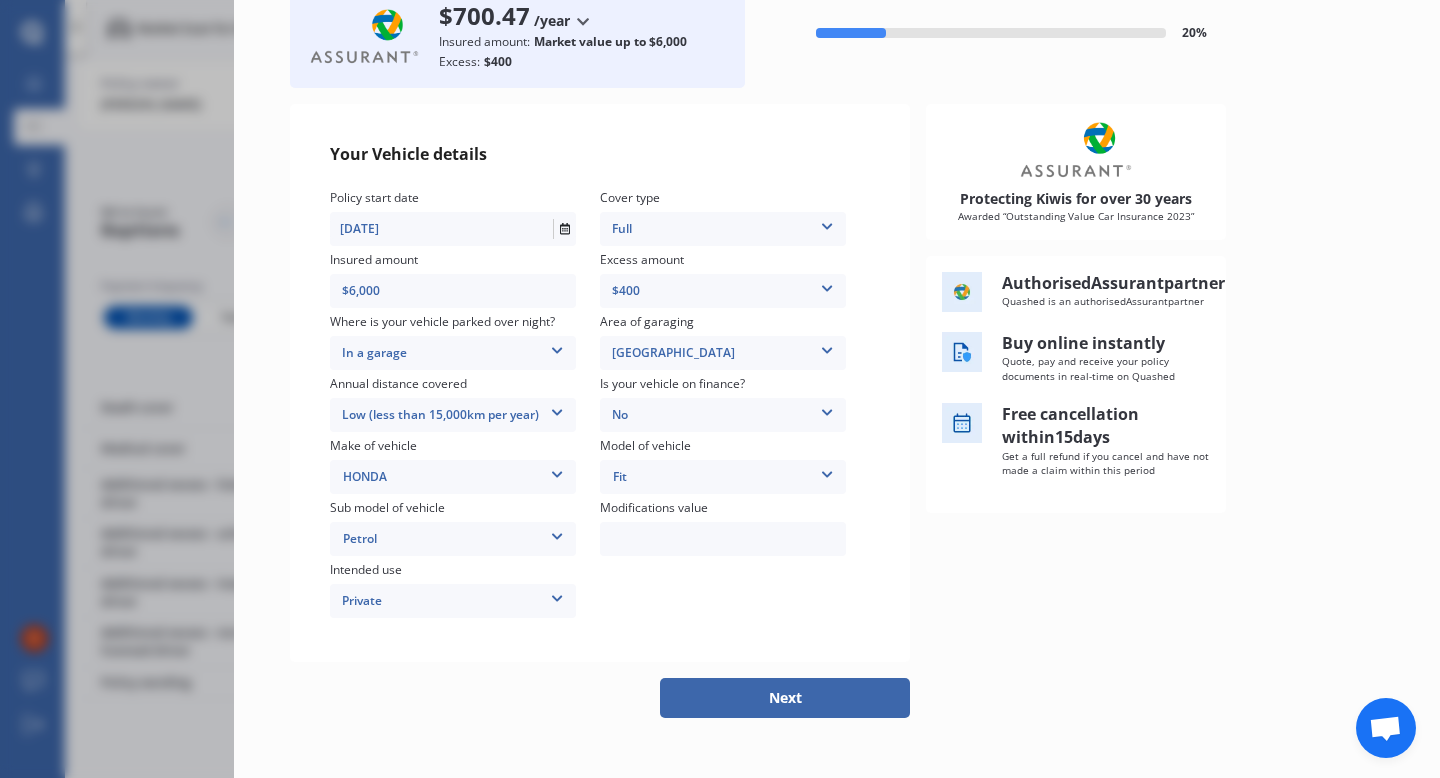 scroll, scrollTop: 141, scrollLeft: 0, axis: vertical 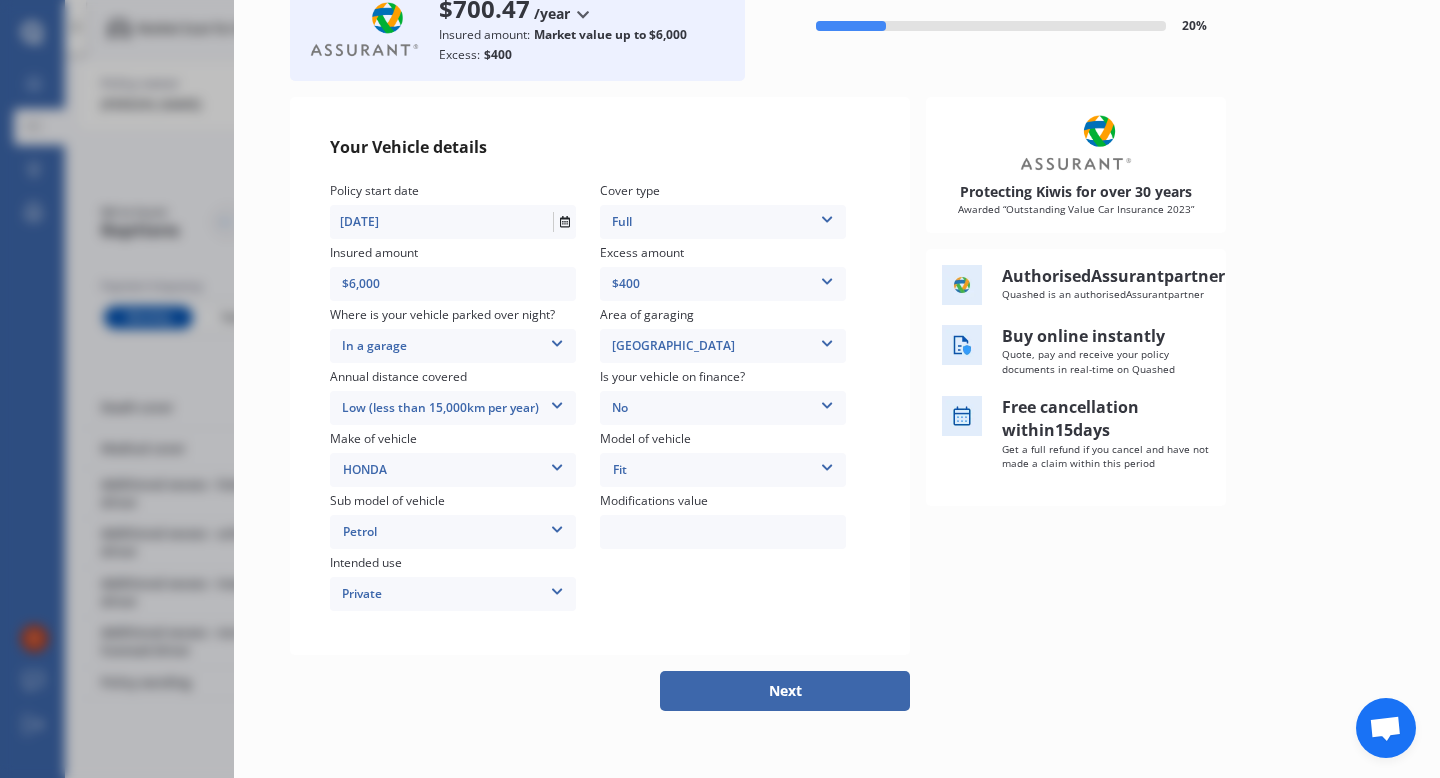 click on "Next" at bounding box center (785, 691) 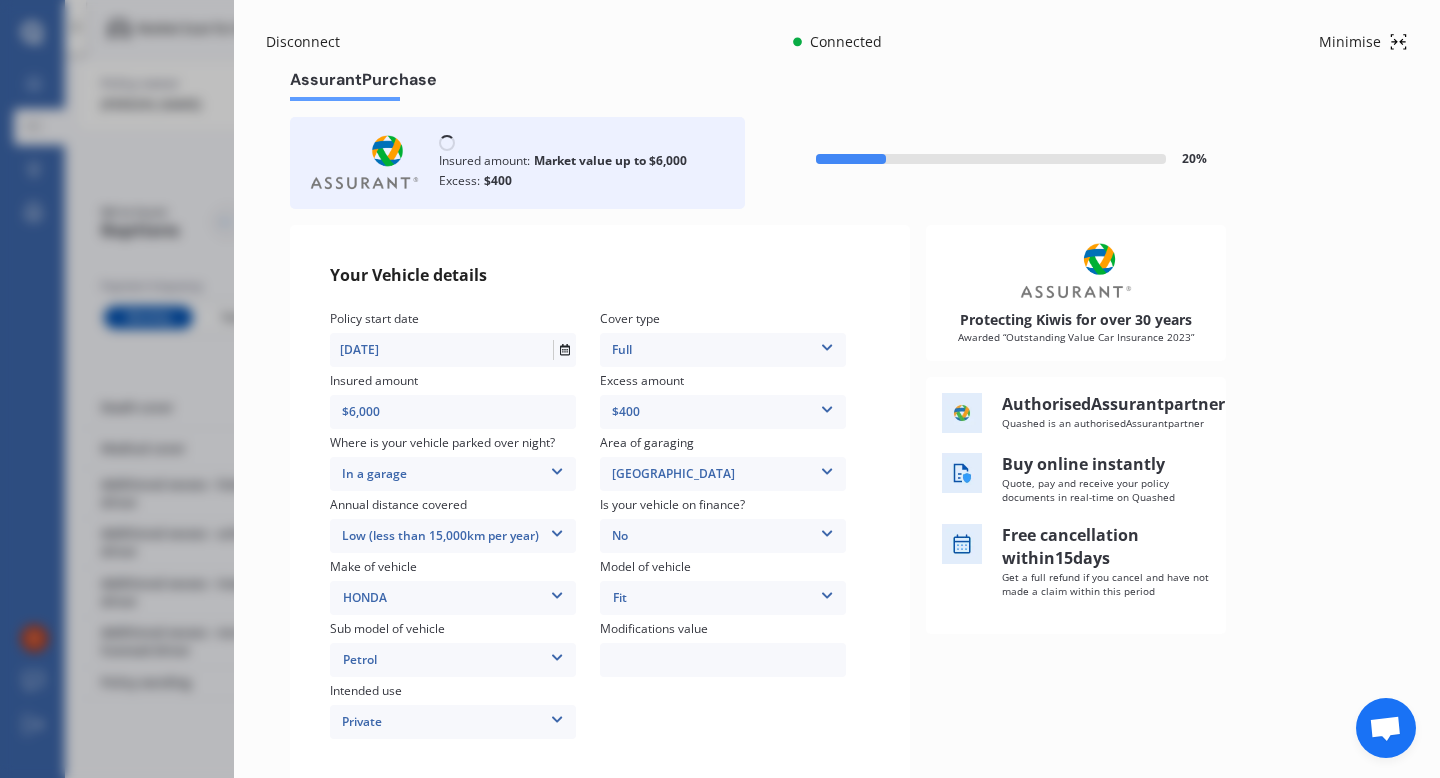 scroll, scrollTop: 0, scrollLeft: 0, axis: both 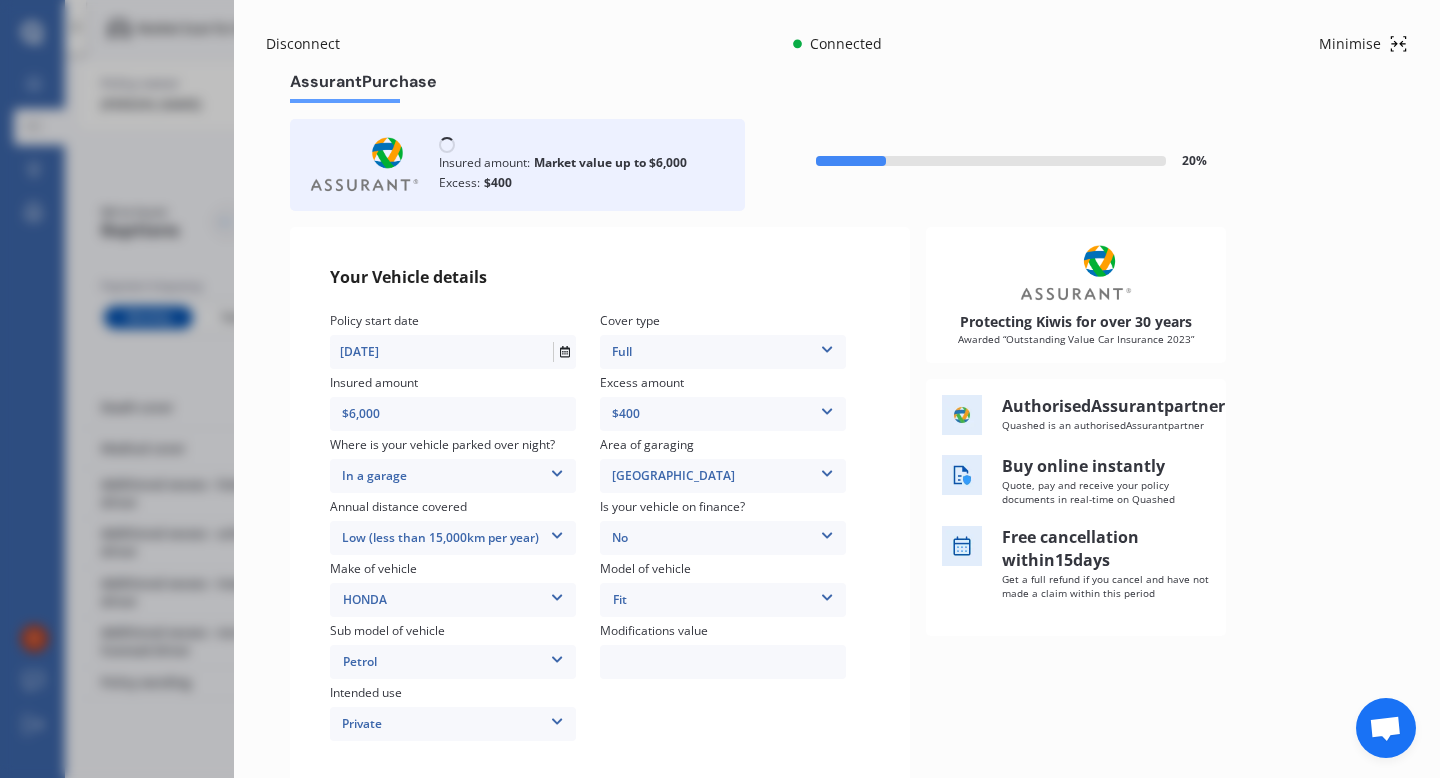select on "06" 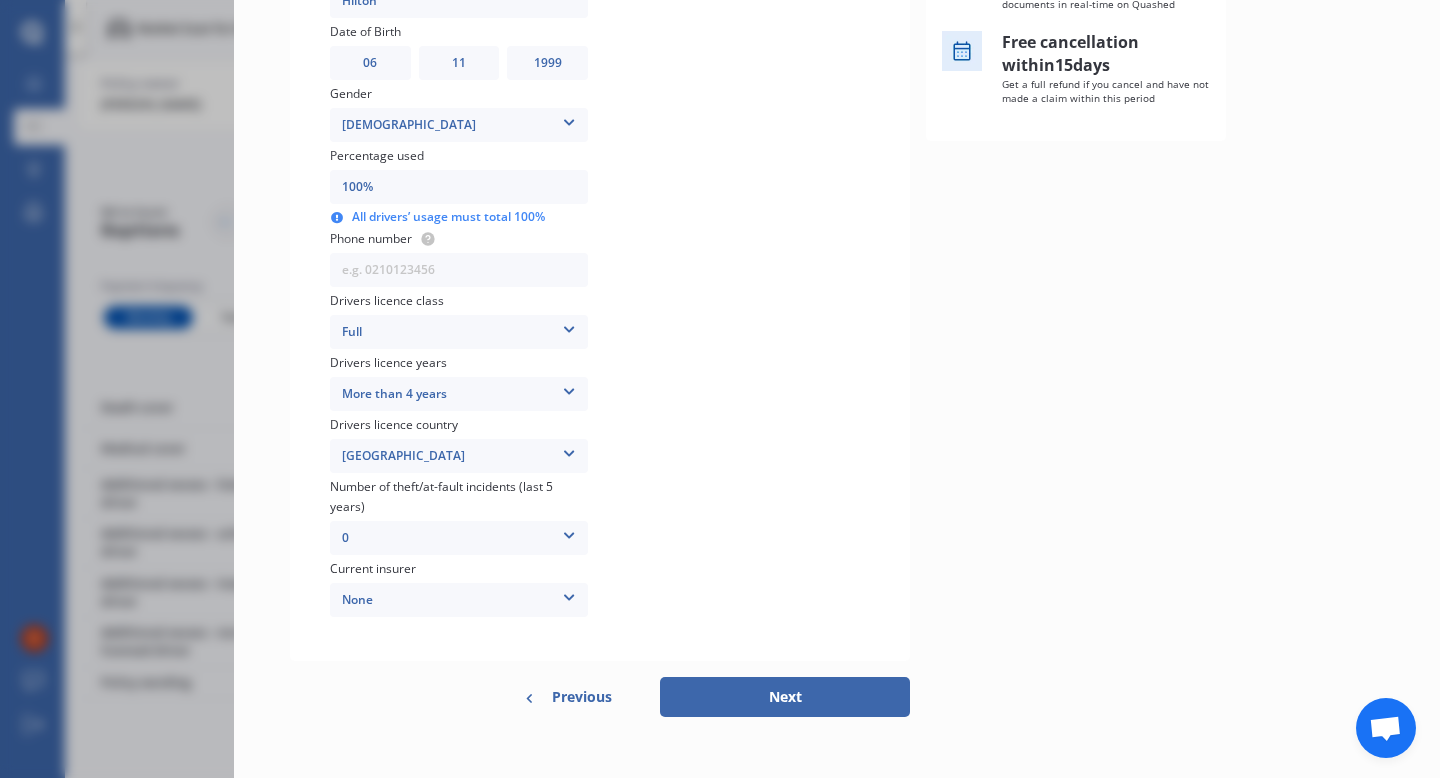 scroll, scrollTop: 518, scrollLeft: 0, axis: vertical 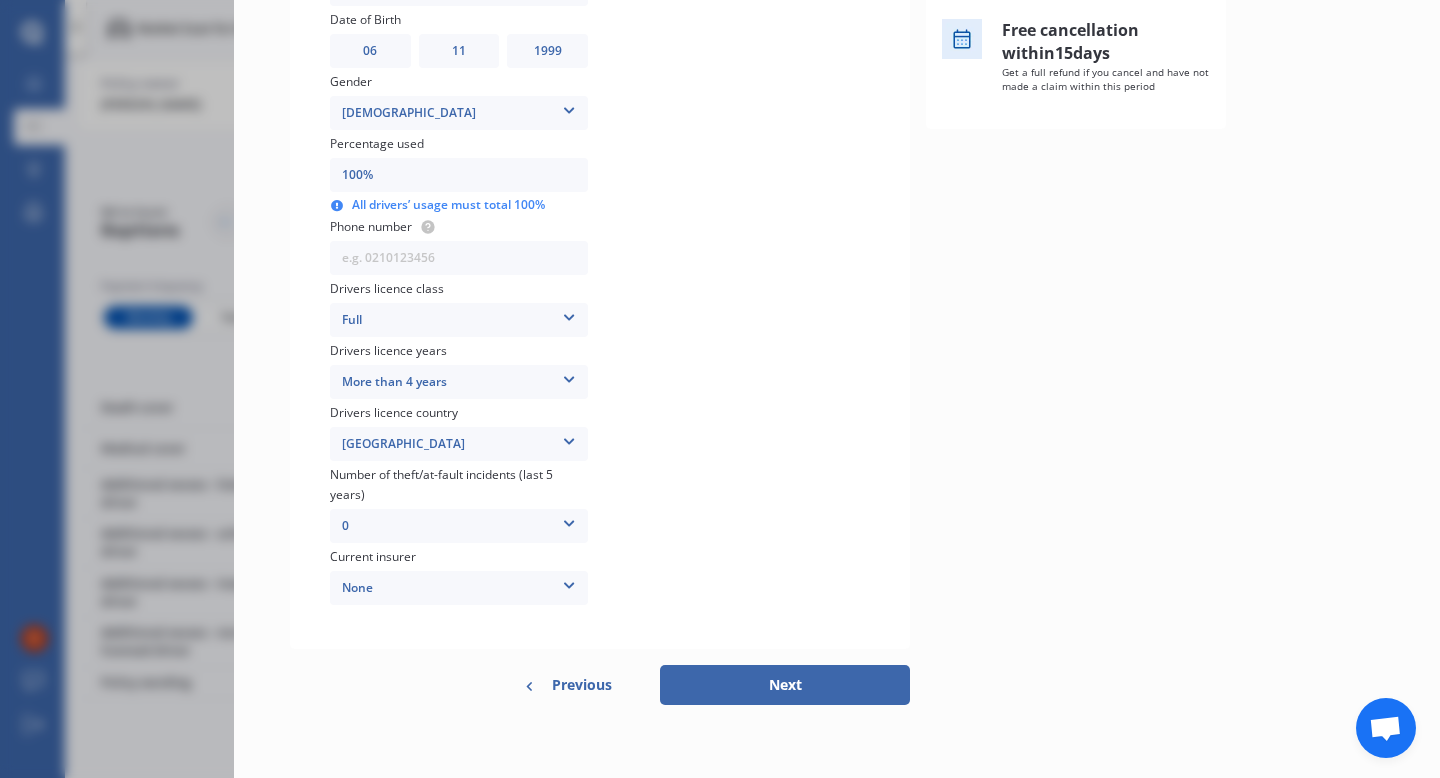 click on "More than 4 years" at bounding box center (459, 382) 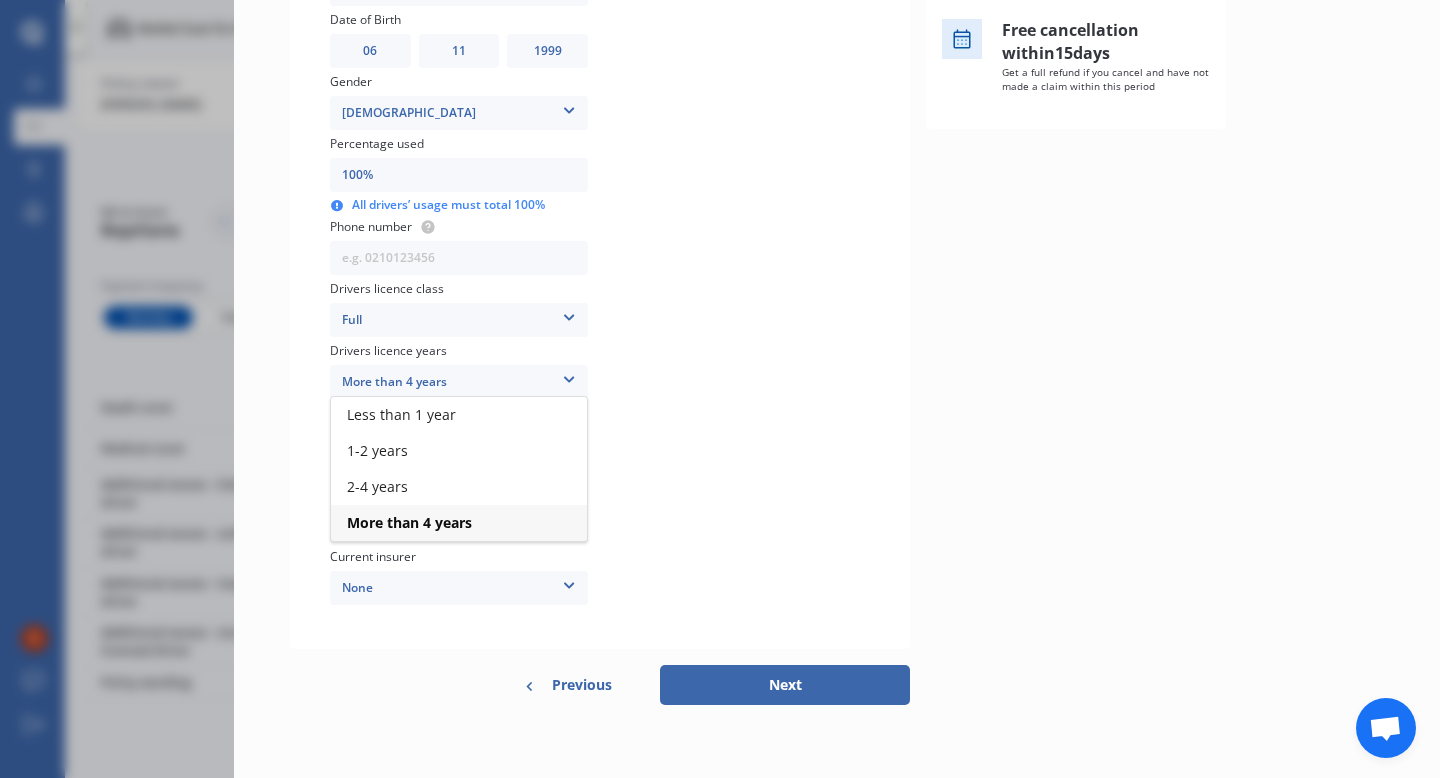 click on "Add another  driver" at bounding box center [741, 202] 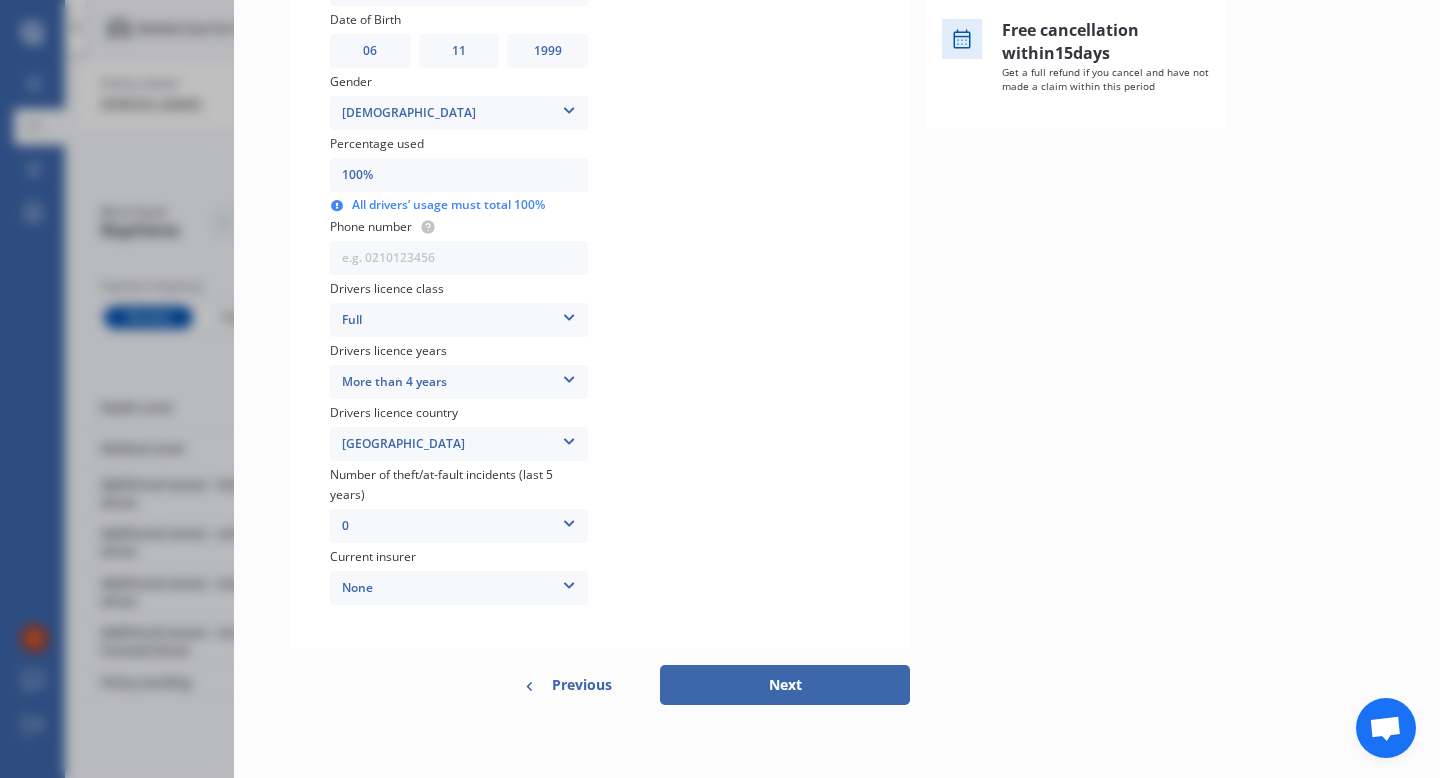click on "Next" at bounding box center [785, 685] 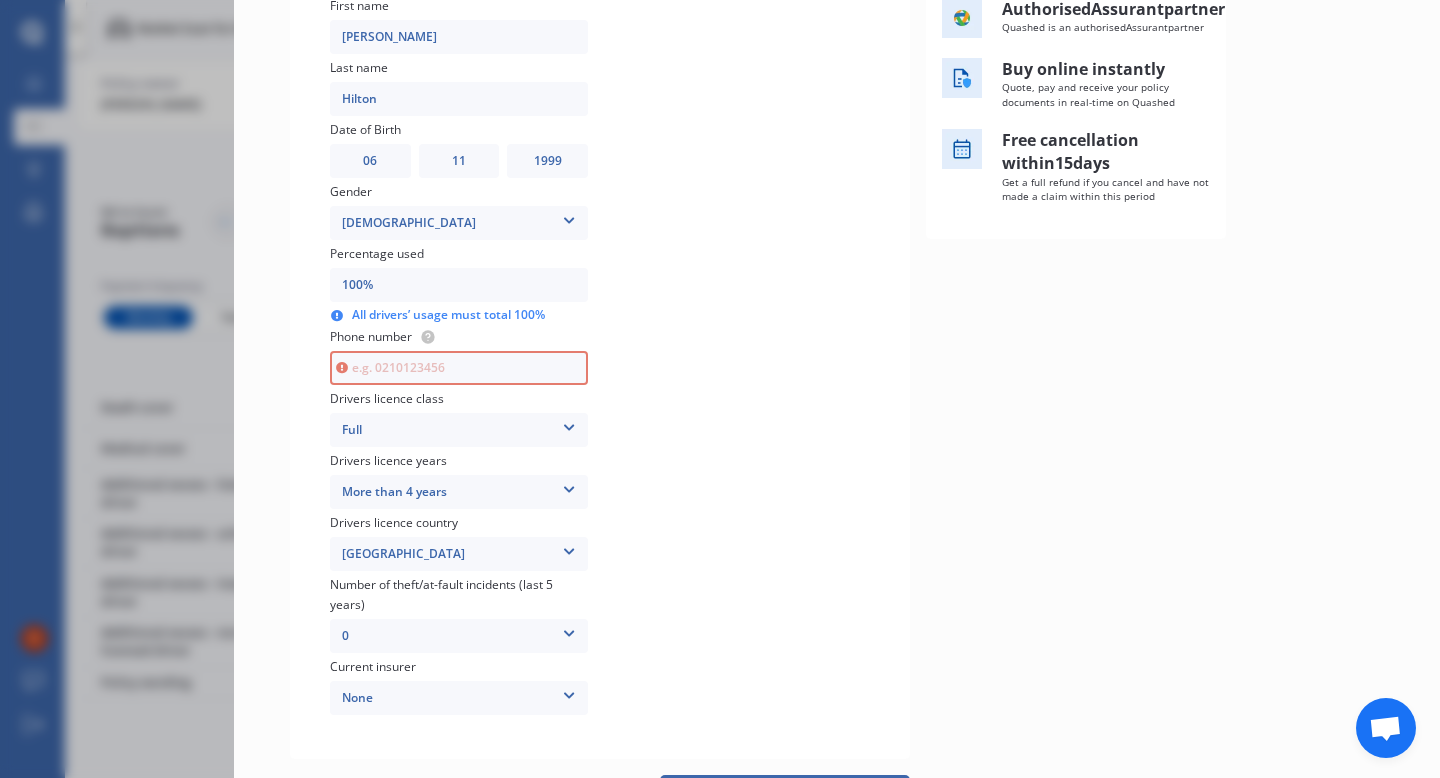 scroll, scrollTop: 377, scrollLeft: 0, axis: vertical 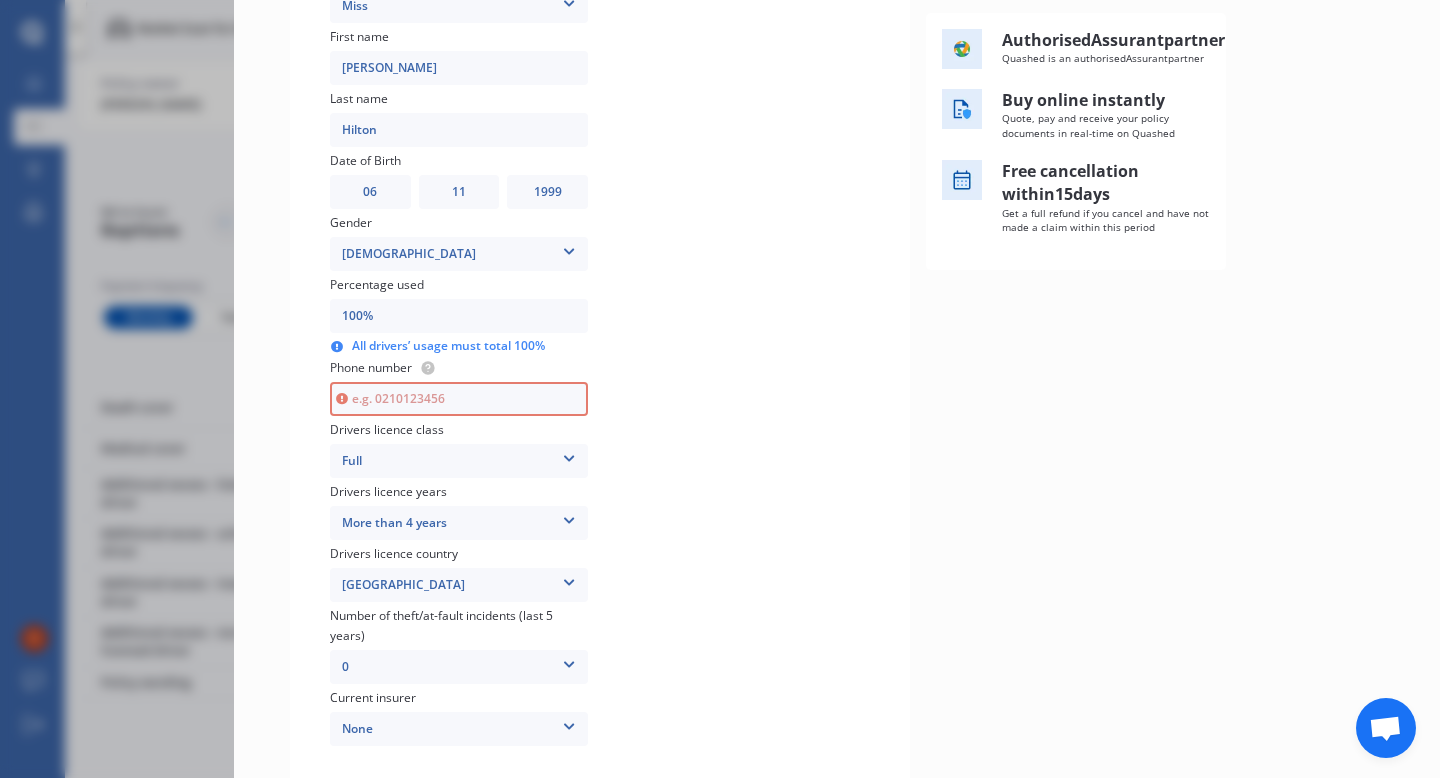click at bounding box center [459, 399] 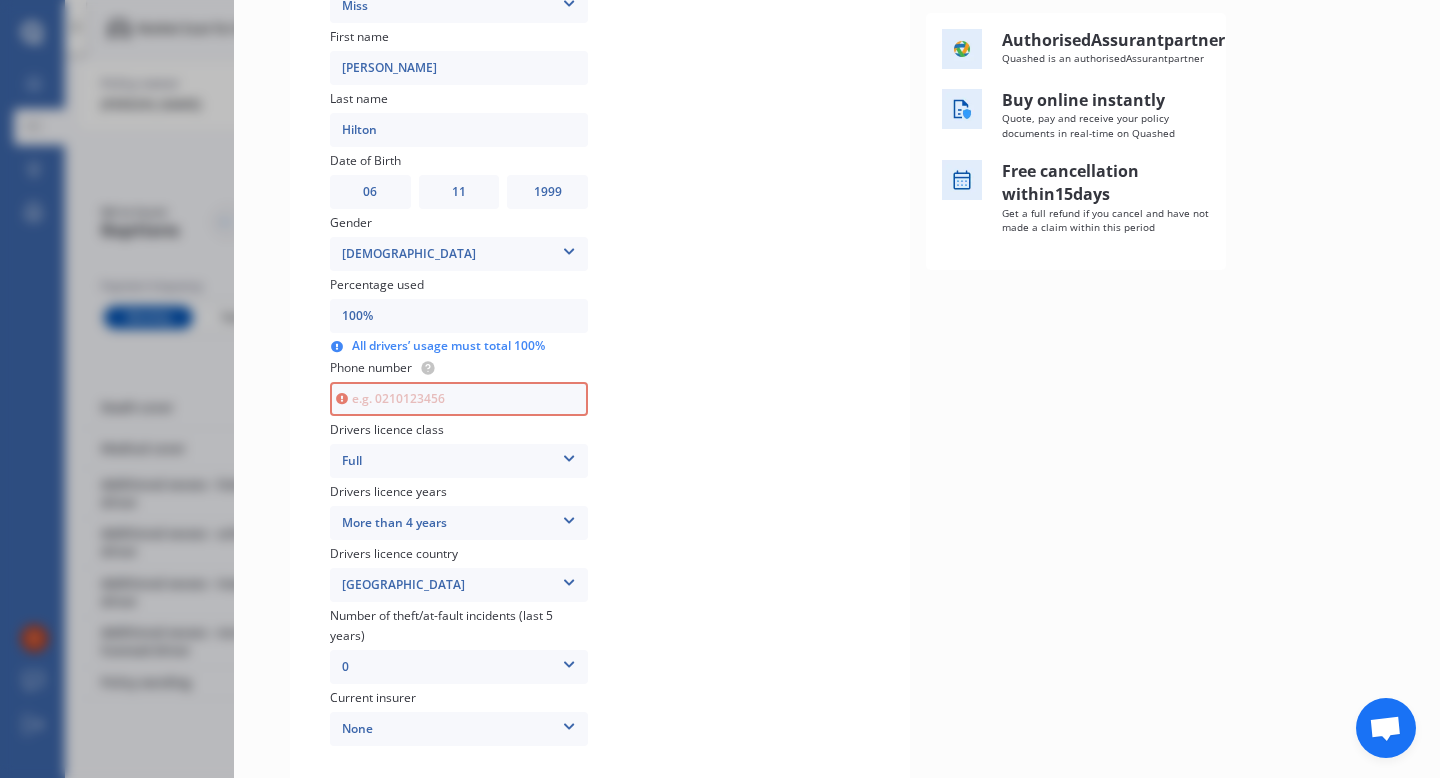 click on "Add another  driver" at bounding box center (741, 343) 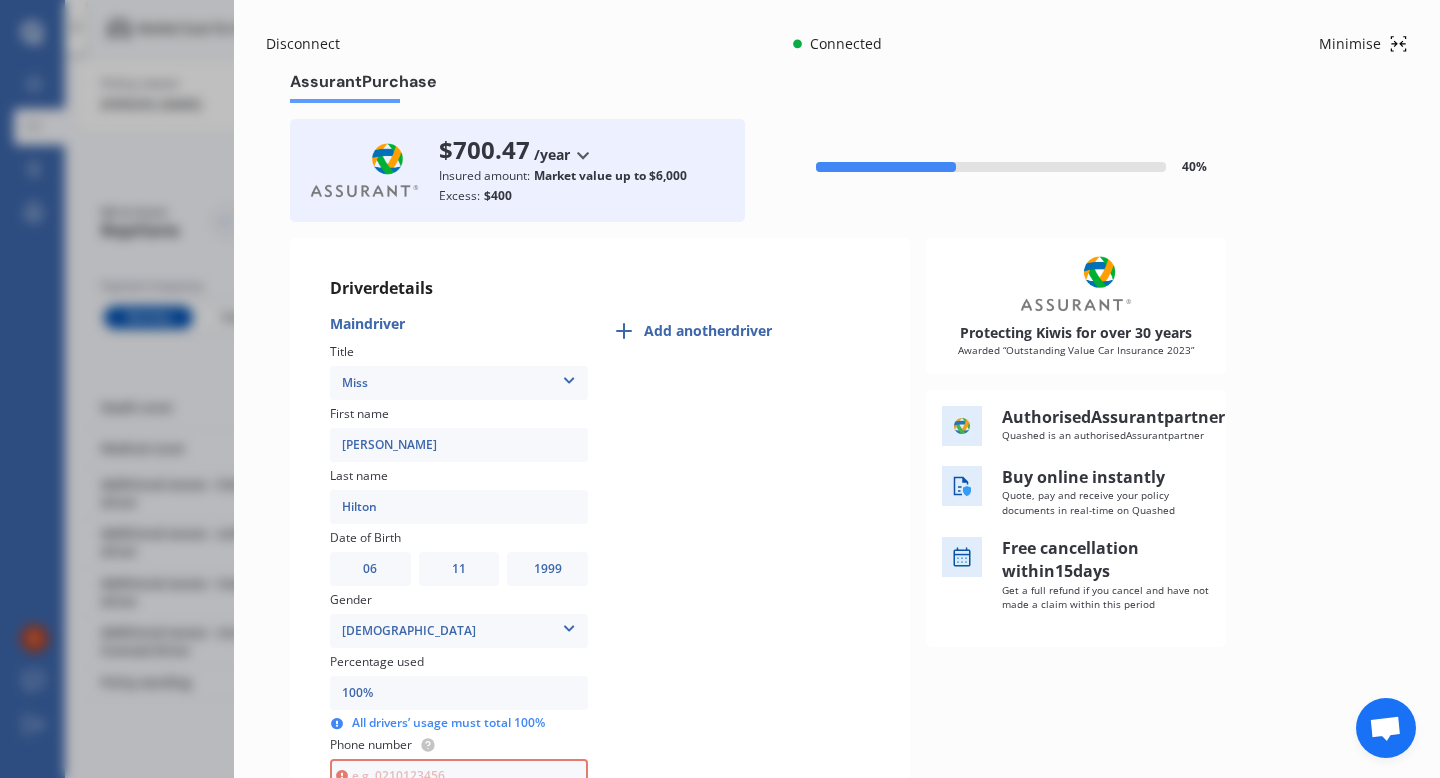 click on "Disconnect Connected Minimise Yearly Monthly $700.47 / yr Assurant  Purchase $700.47 /year /year /month Insured amount: Market value up to $6,000 Excess: $400 40 % Driver  details Main  driver Title Miss Mr Mrs Miss Ms Dr First name [PERSON_NAME] Last name [PERSON_NAME] Date of Birth DD 01 02 03 04 05 06 07 08 09 10 11 12 13 14 15 16 17 18 19 20 21 22 23 24 25 26 27 28 29 30 31 MM 01 02 03 04 05 06 07 08 09 10 11 12 YYYY 2009 2008 2007 2006 2005 2004 2003 2002 2001 2000 1999 1998 1997 1996 1995 1994 1993 1992 1991 1990 1989 1988 1987 1986 1985 1984 1983 1982 1981 1980 1979 1978 1977 1976 1975 1974 1973 1972 1971 1970 1969 1968 1967 1966 1965 1964 1963 1962 1961 1960 1959 1958 1957 1956 1955 1954 1953 1952 1951 1950 1949 1948 1947 1946 1945 1944 1943 1942 1941 1940 1939 1938 1937 1936 1935 1934 1933 1932 1931 1930 1929 1928 1927 1926 1925 1924 1923 1922 1921 1920 1919 1918 1917 1916 1915 1914 1913 1912 1911 1910 Gender [DEMOGRAPHIC_DATA] [DEMOGRAPHIC_DATA] [DEMOGRAPHIC_DATA] Percentage used 100% All drivers’ usage must total 100% Phone number Full None Full" at bounding box center [720, 389] 